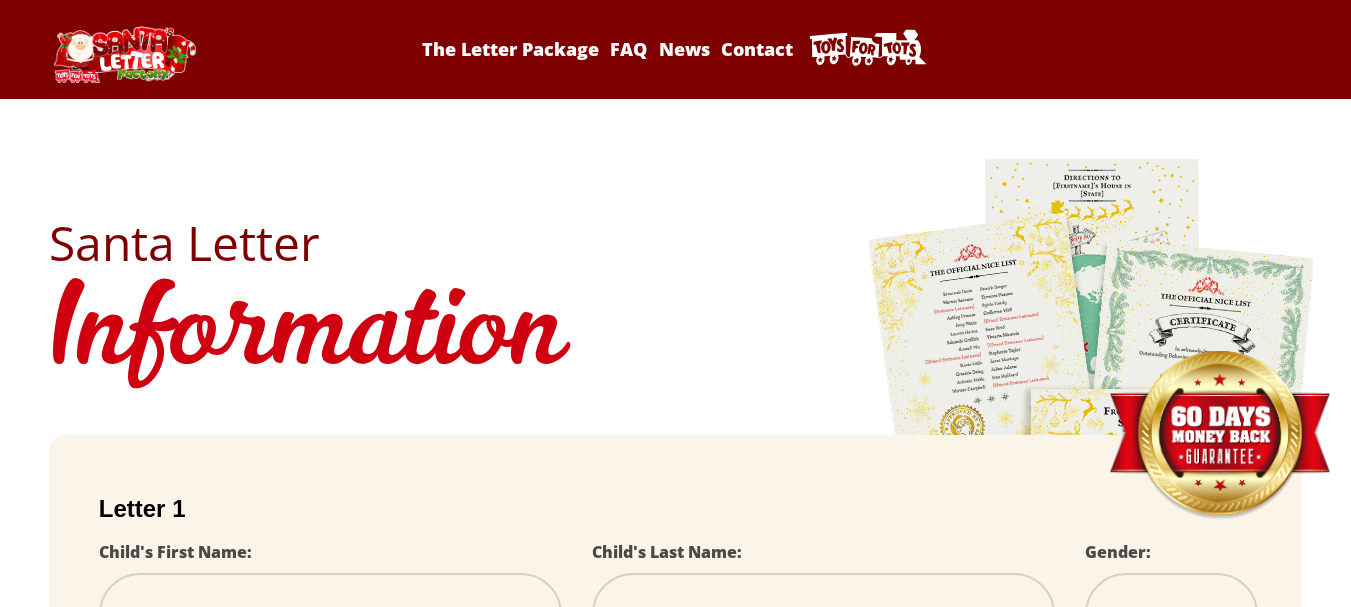scroll, scrollTop: 0, scrollLeft: 0, axis: both 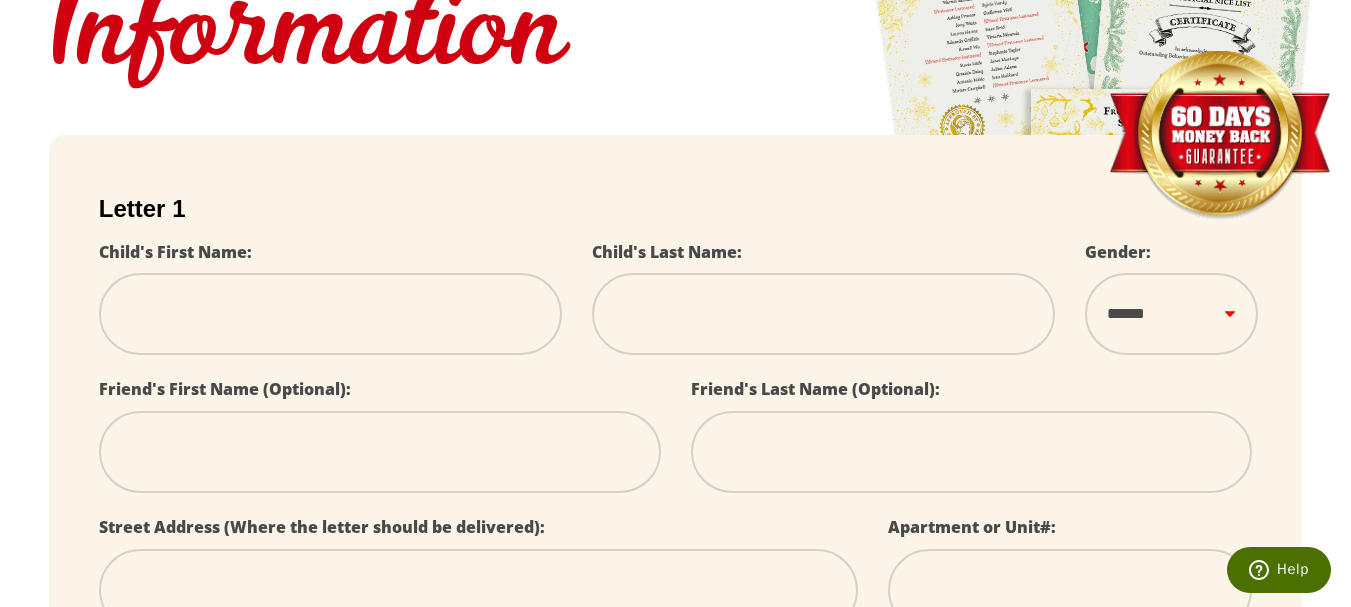click at bounding box center [330, 314] 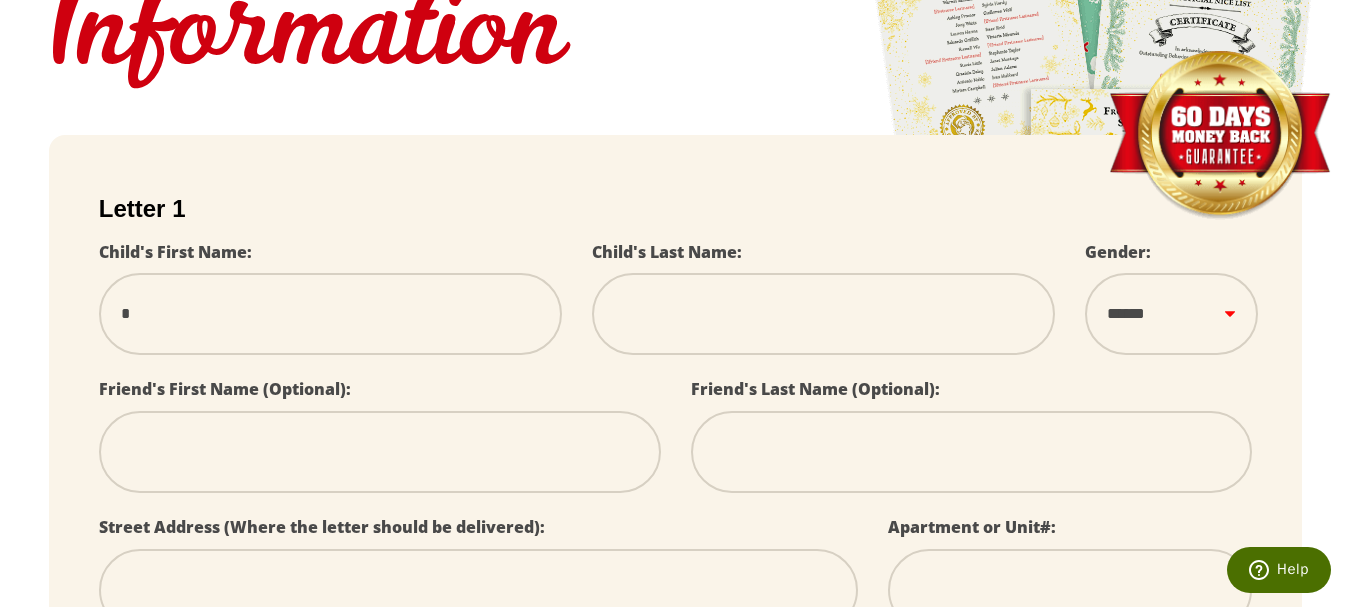 type on "**" 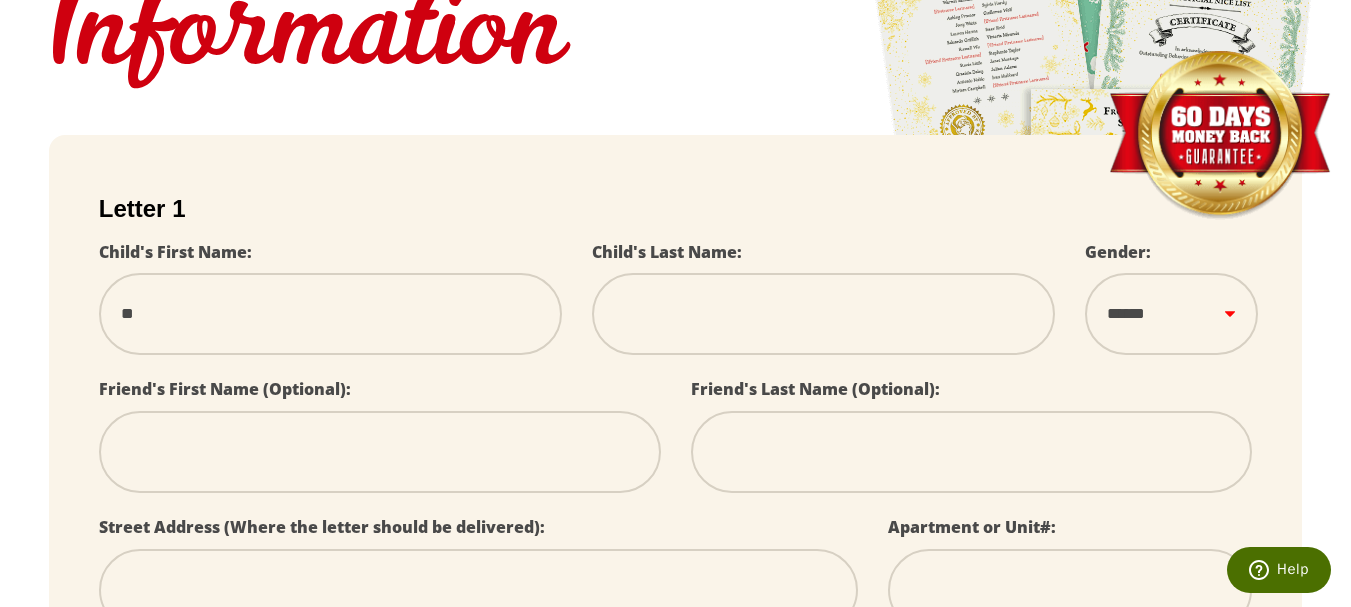 select 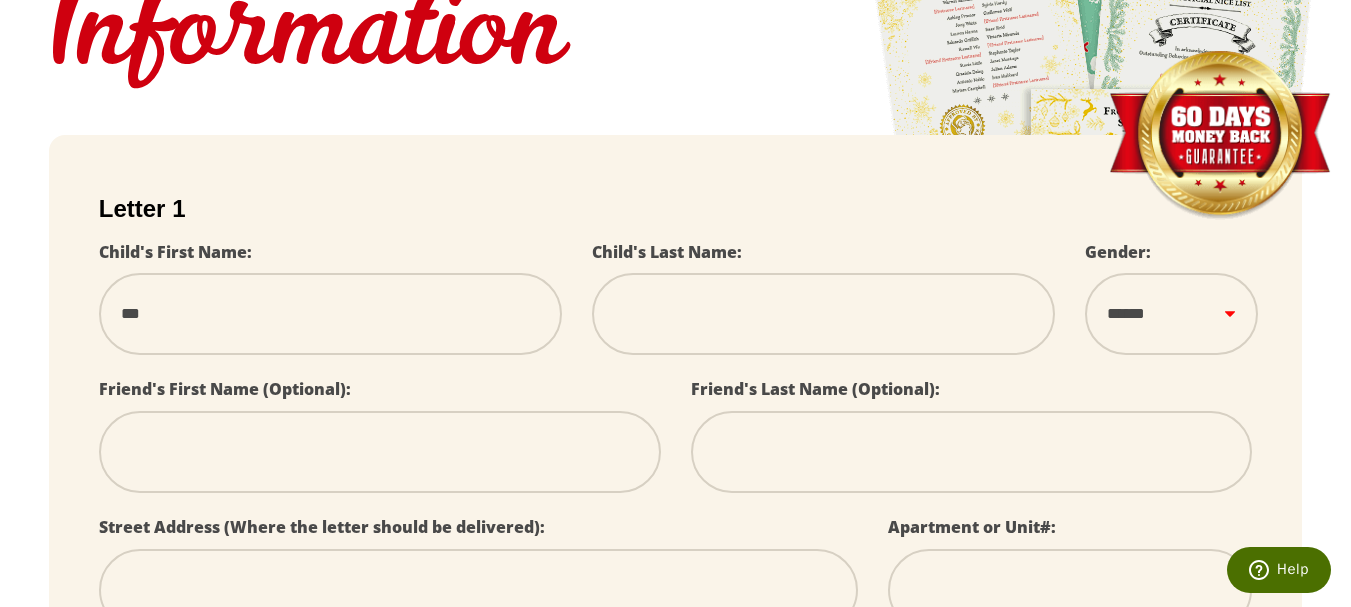 type on "****" 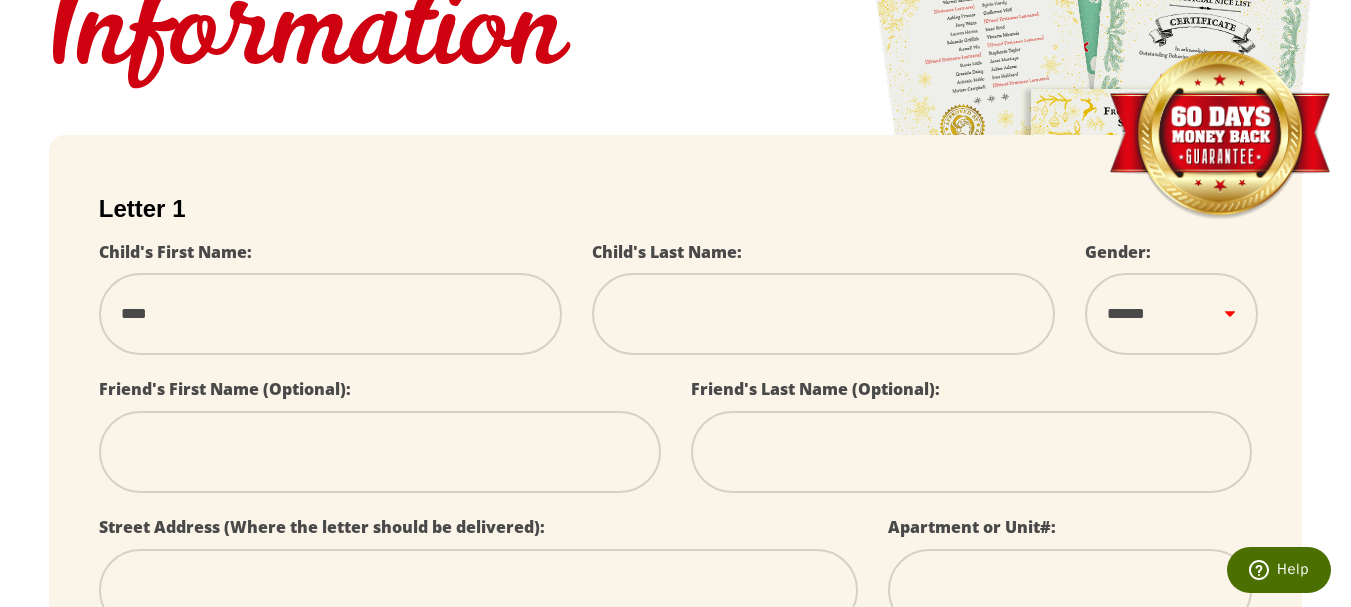 type on "*****" 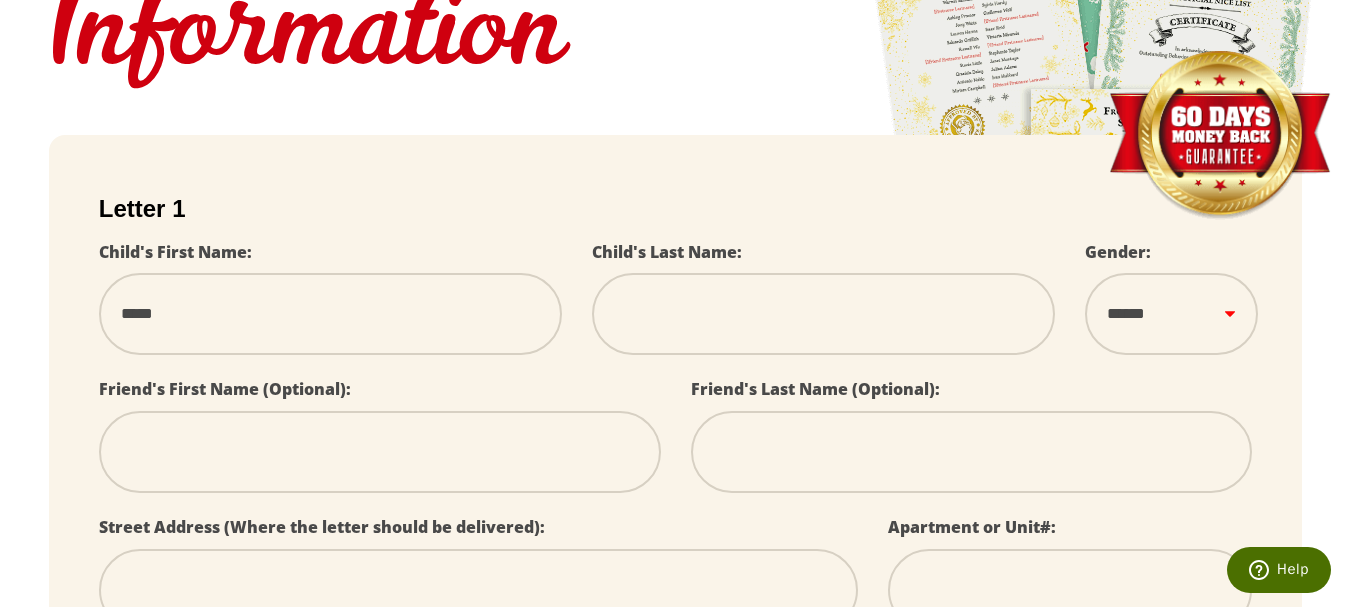type on "******" 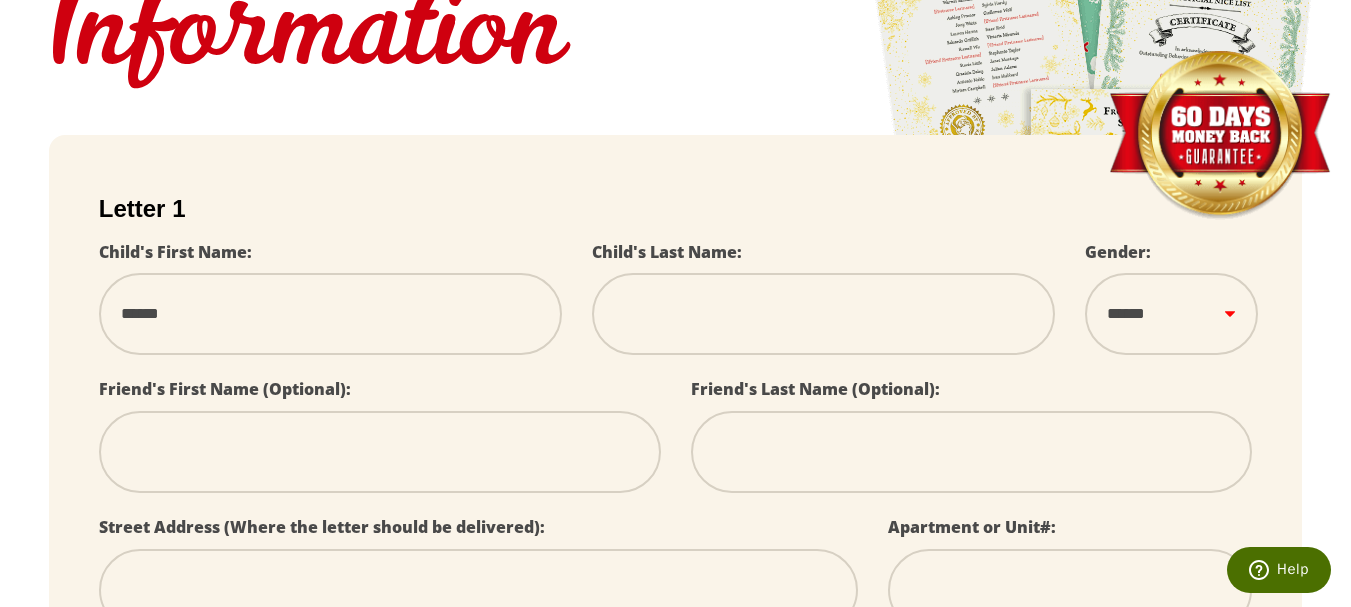 type on "*******" 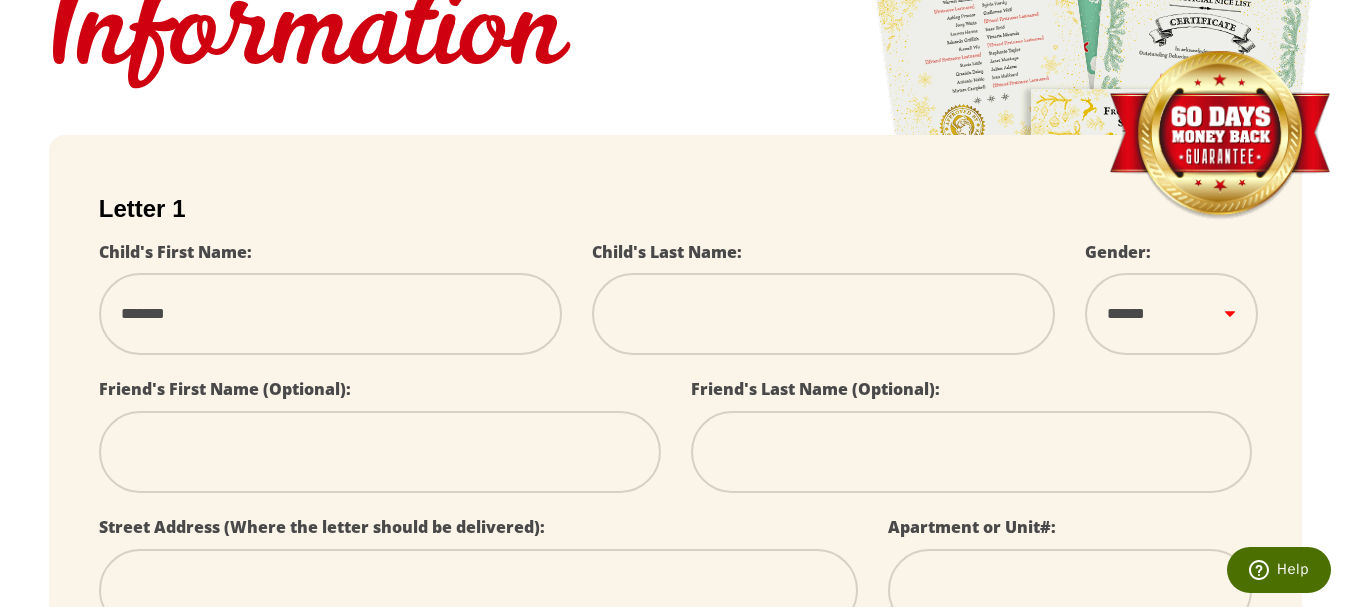 type on "*******" 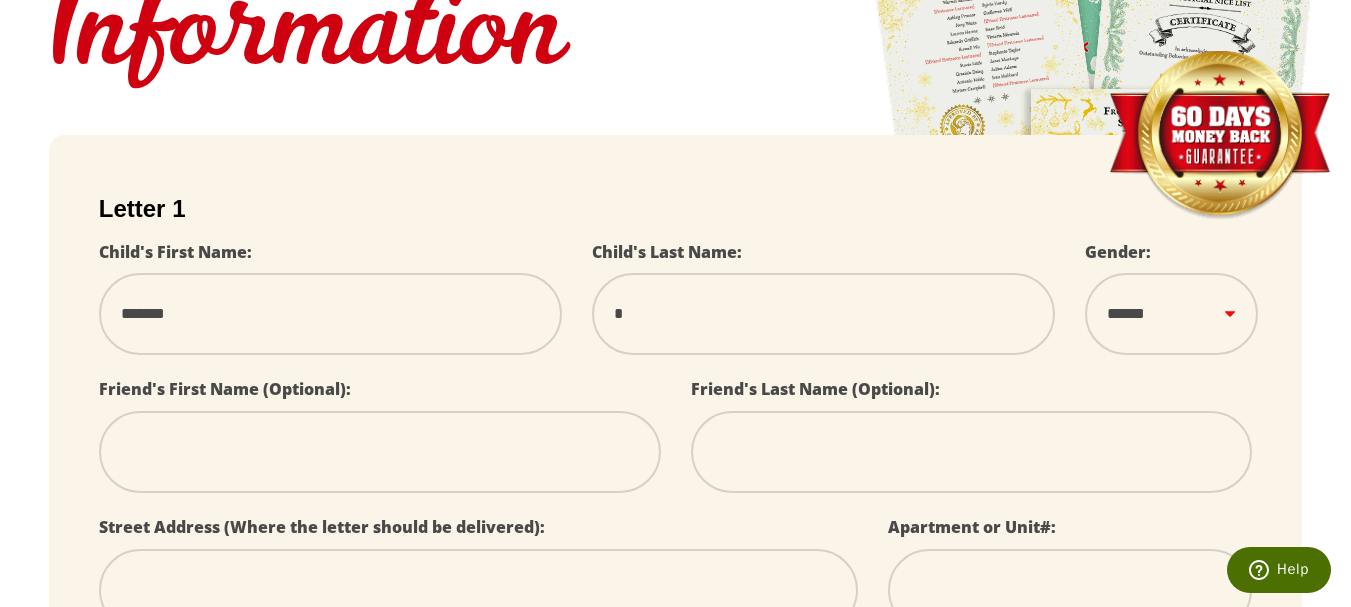 select 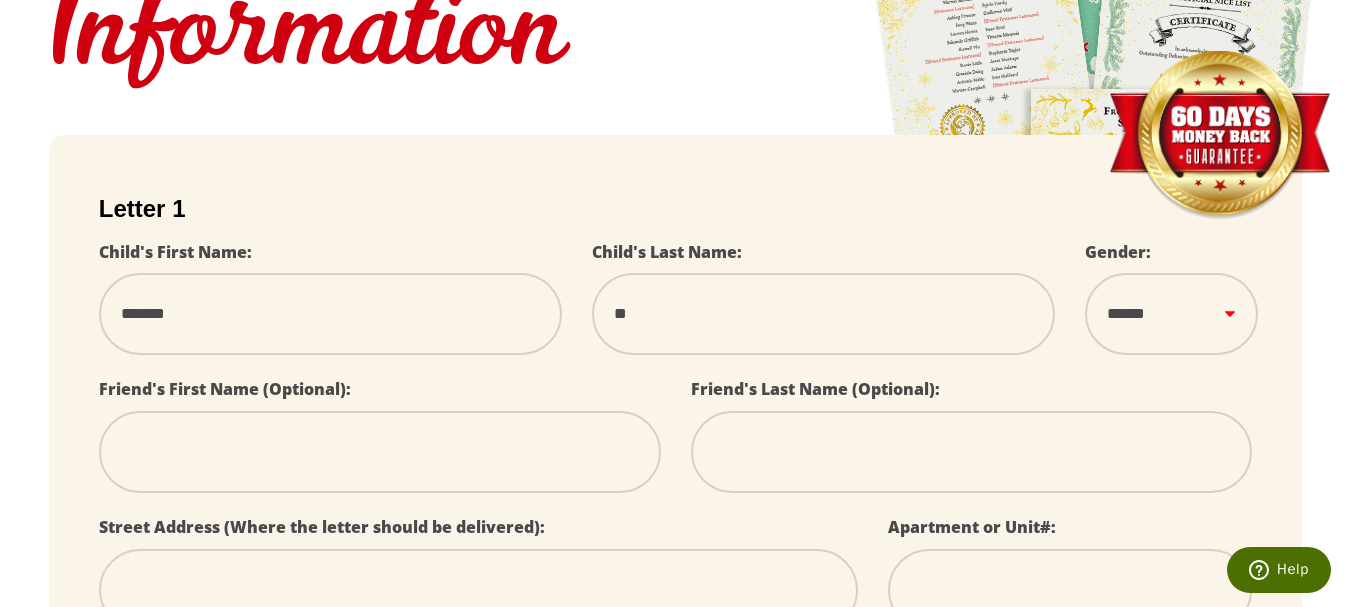 type on "***" 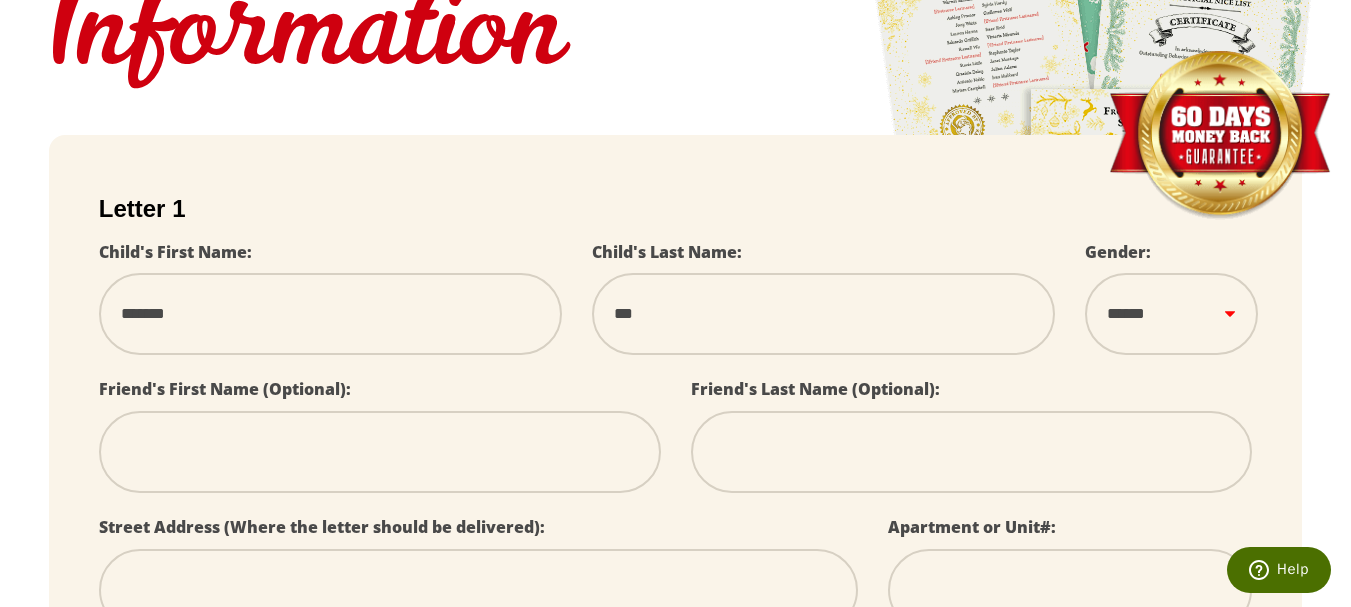 type on "****" 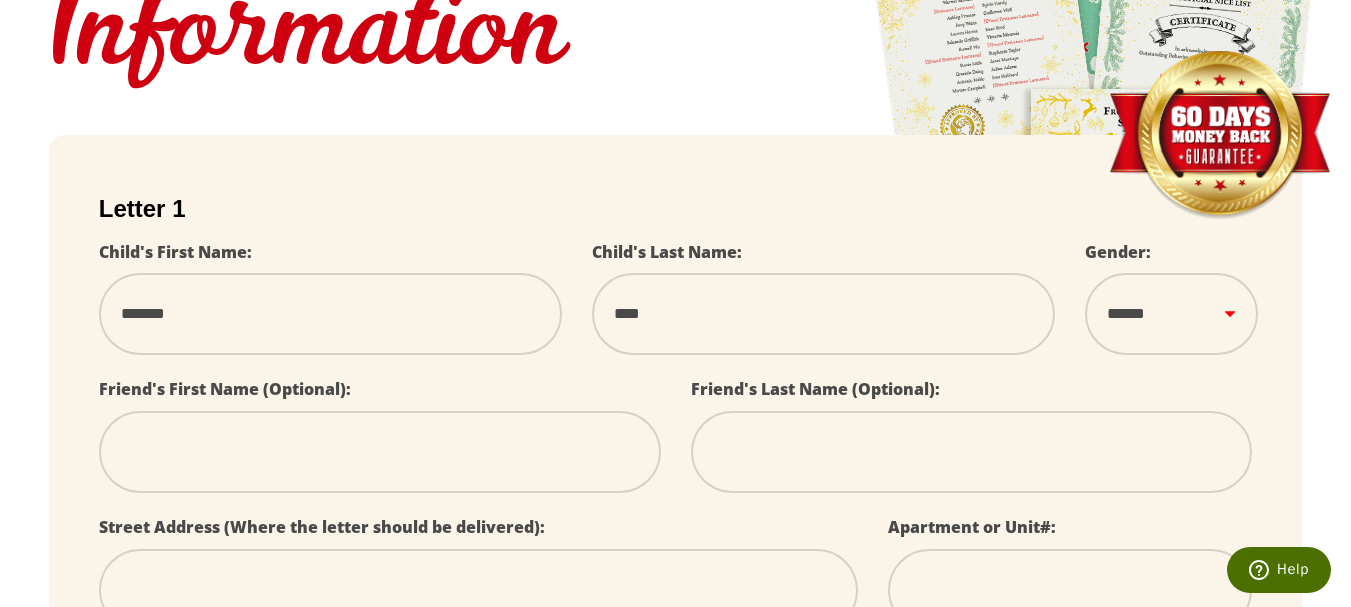 select 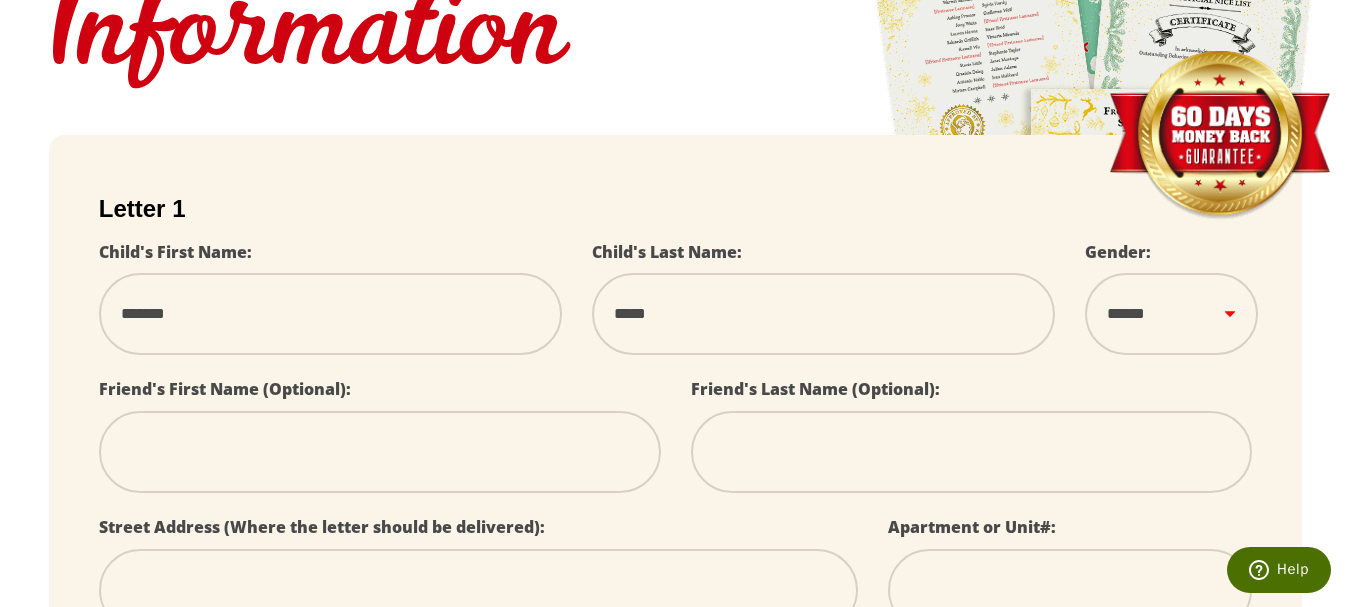 type on "******" 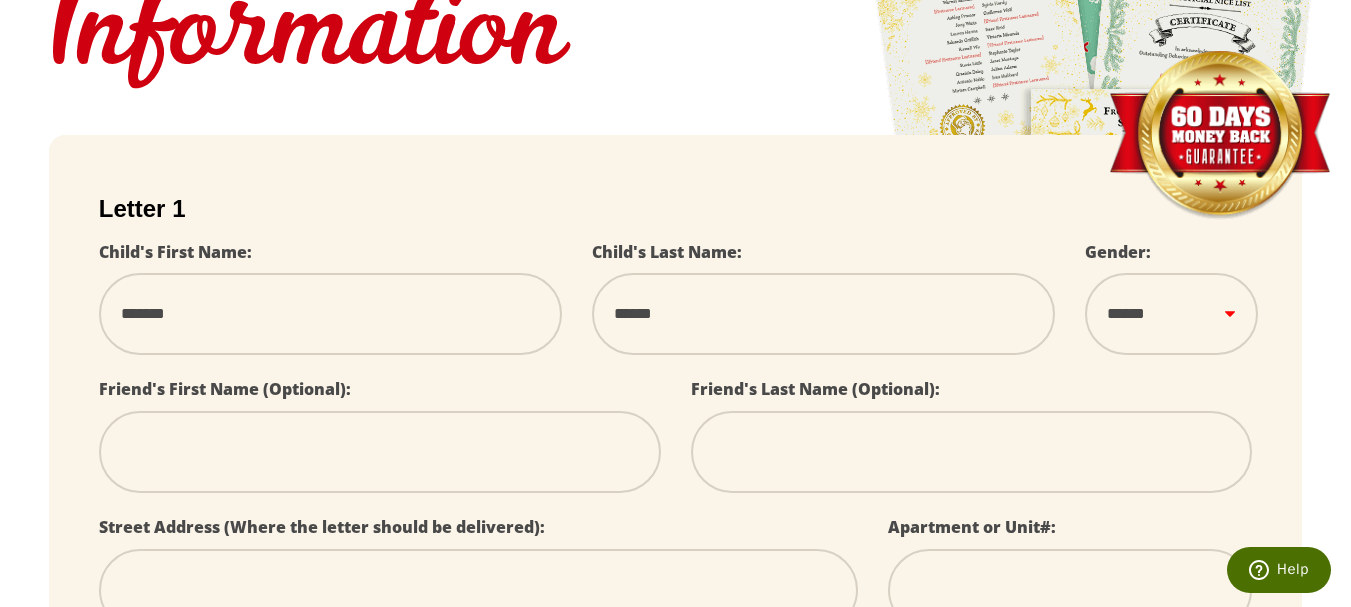 type on "*******" 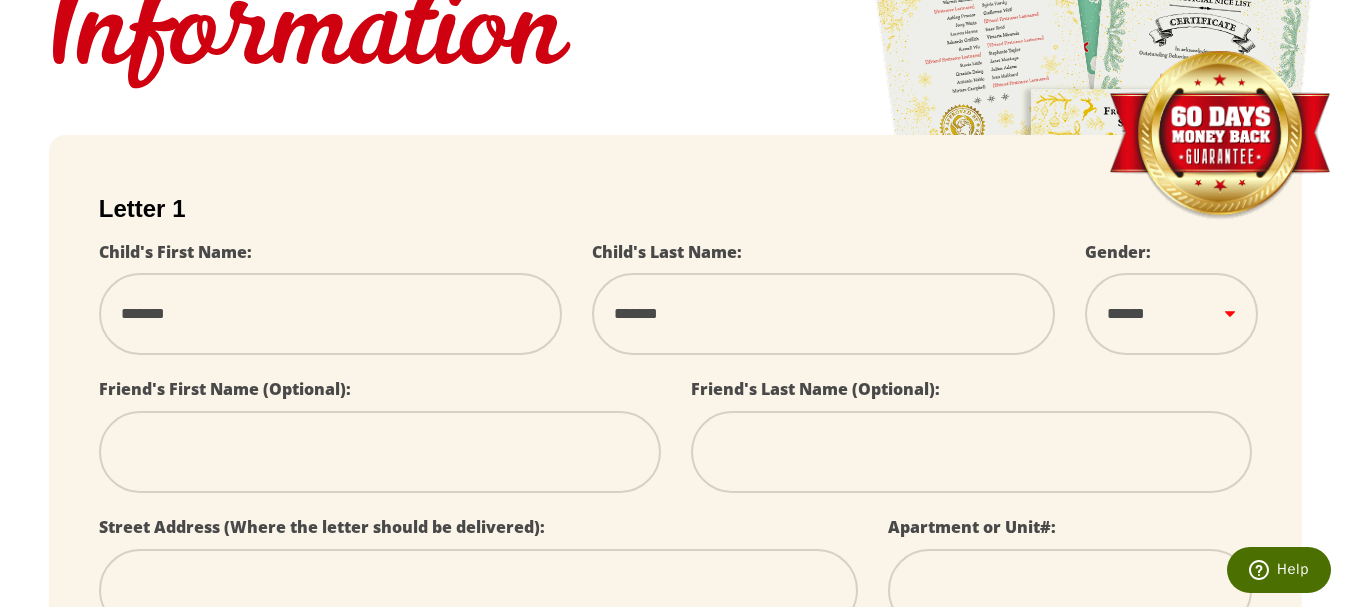 type on "*******" 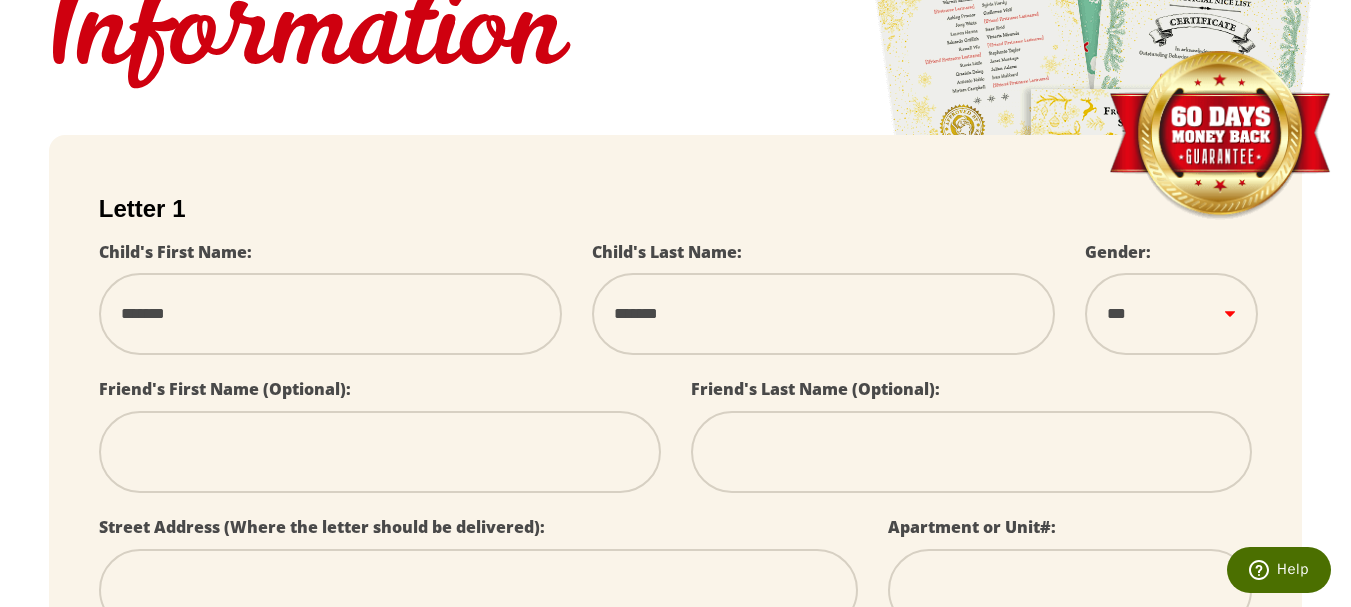 click on "******   ***   ****" at bounding box center [1171, 314] 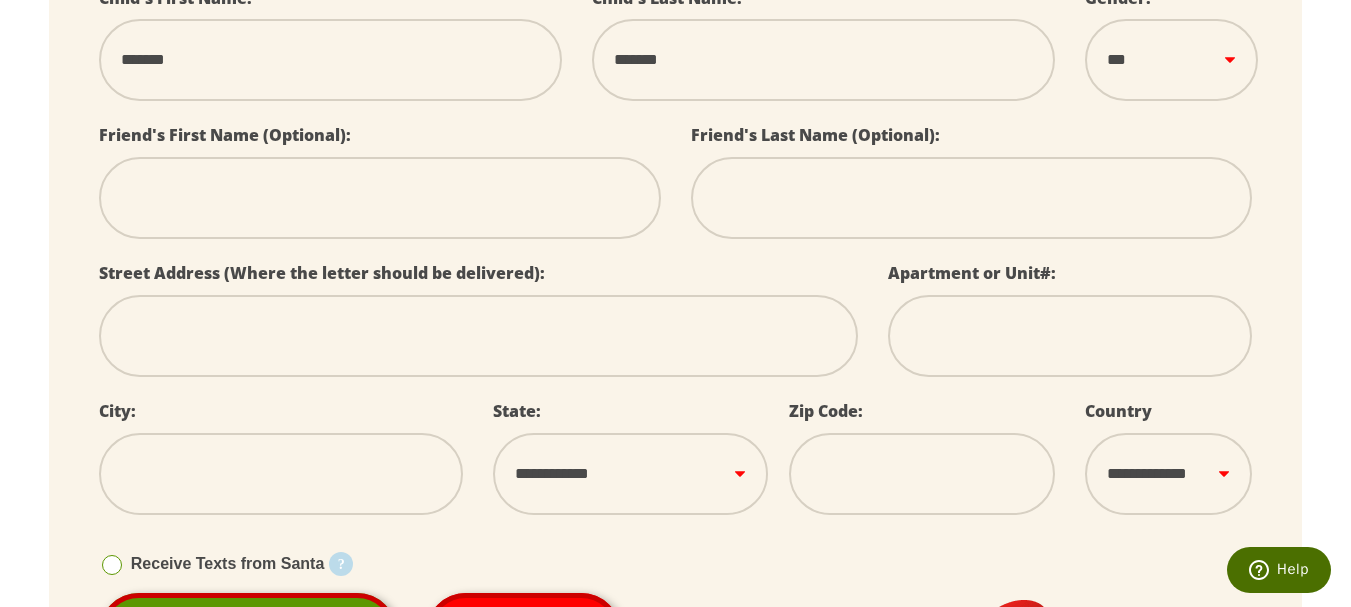 scroll, scrollTop: 600, scrollLeft: 0, axis: vertical 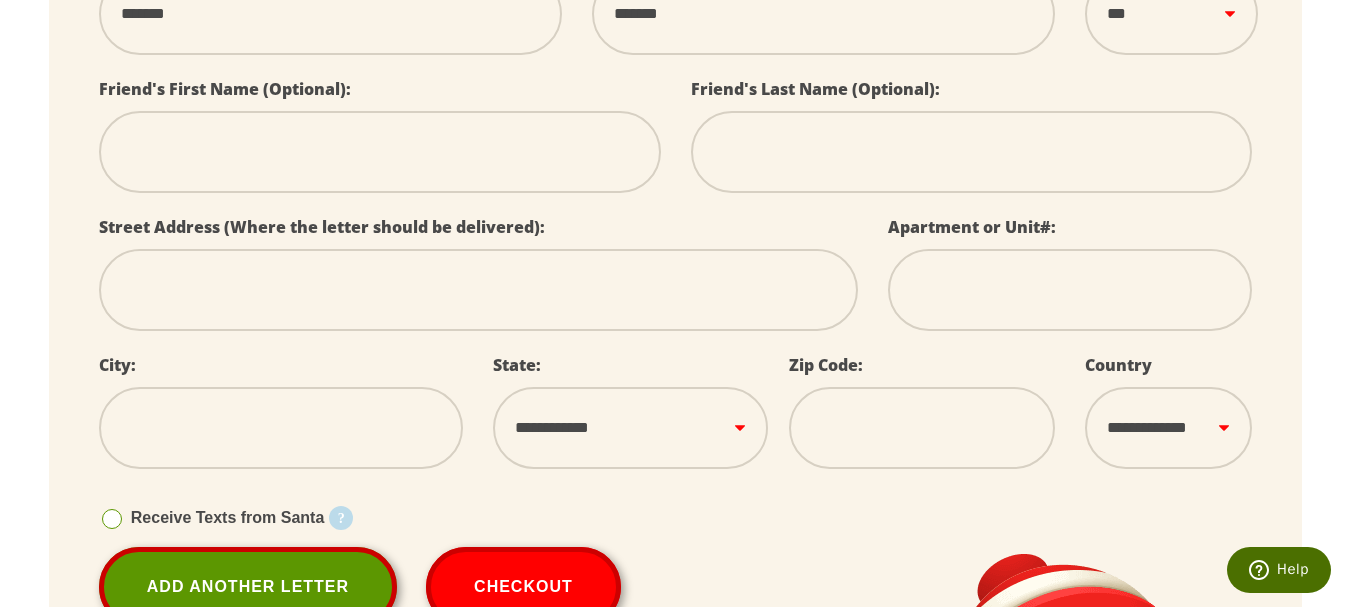 click at bounding box center [478, 290] 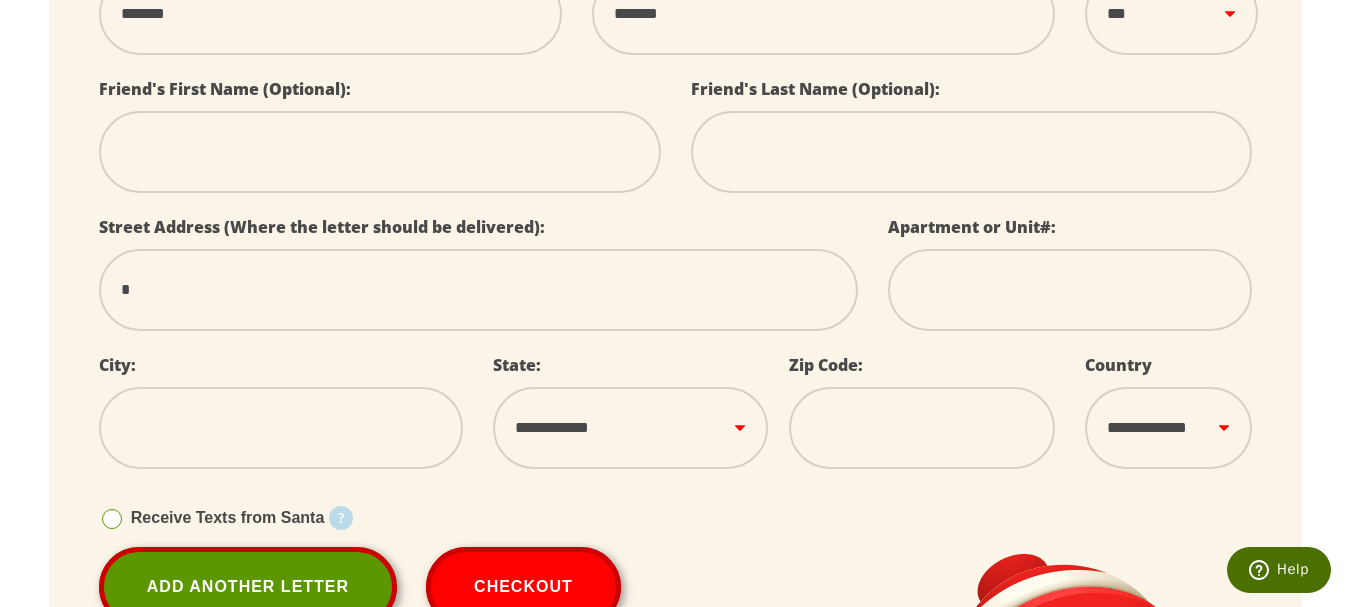 type on "**" 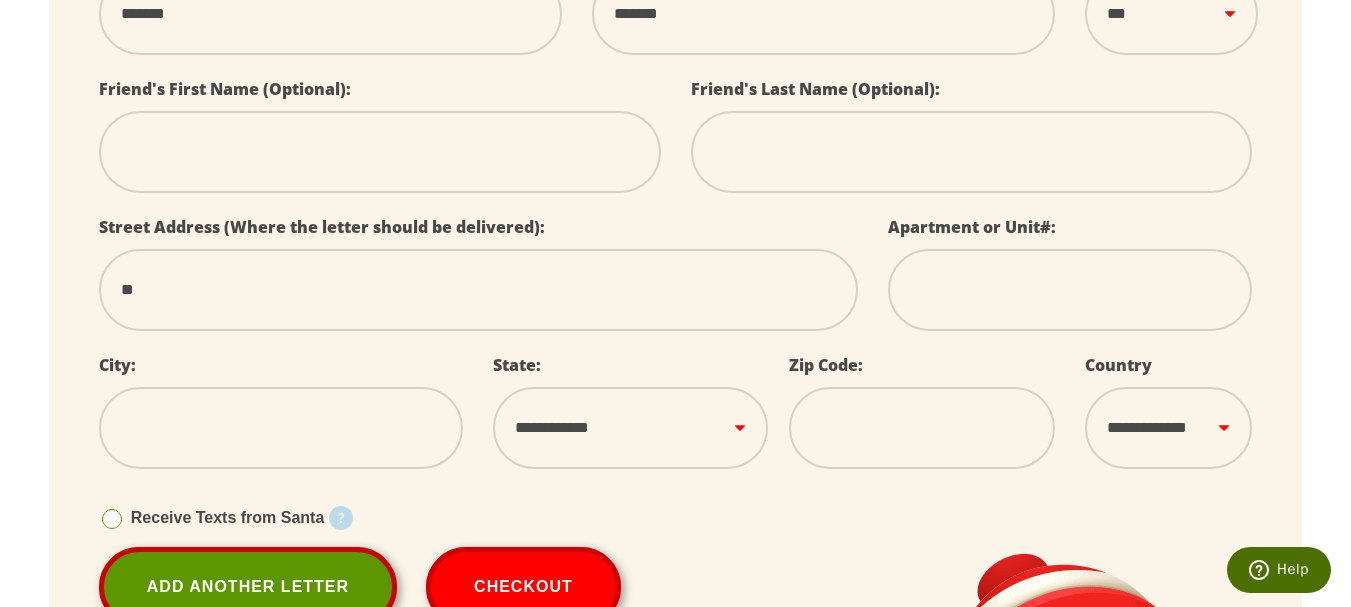 type on "***" 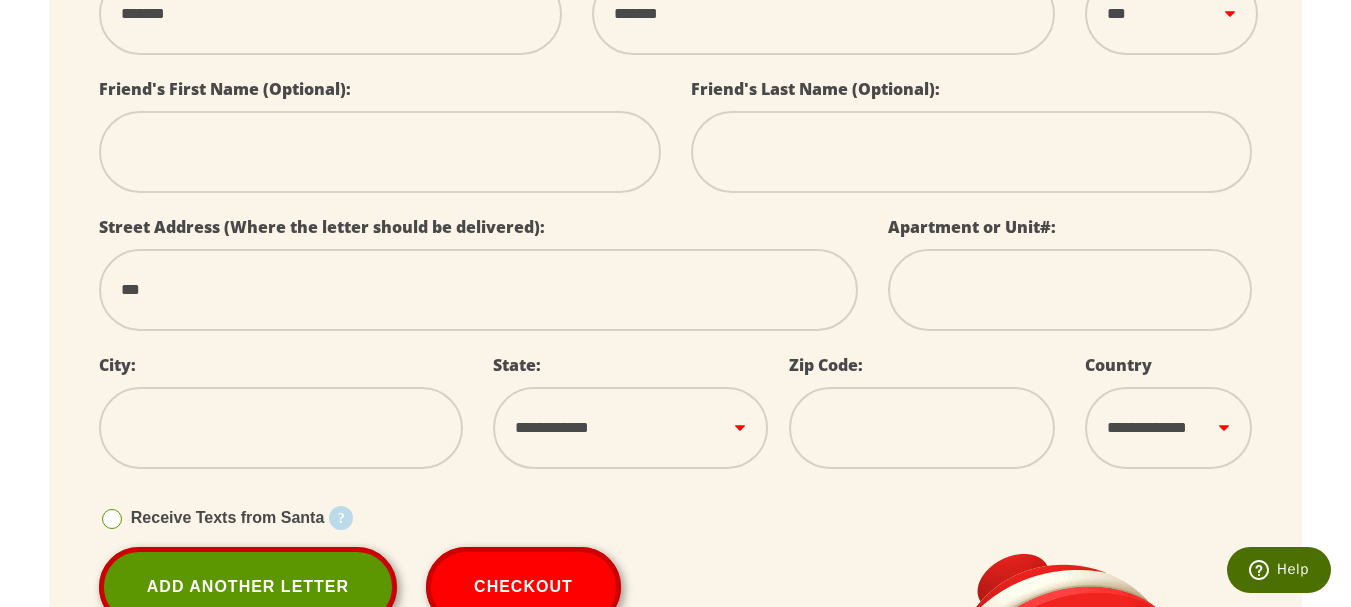 select 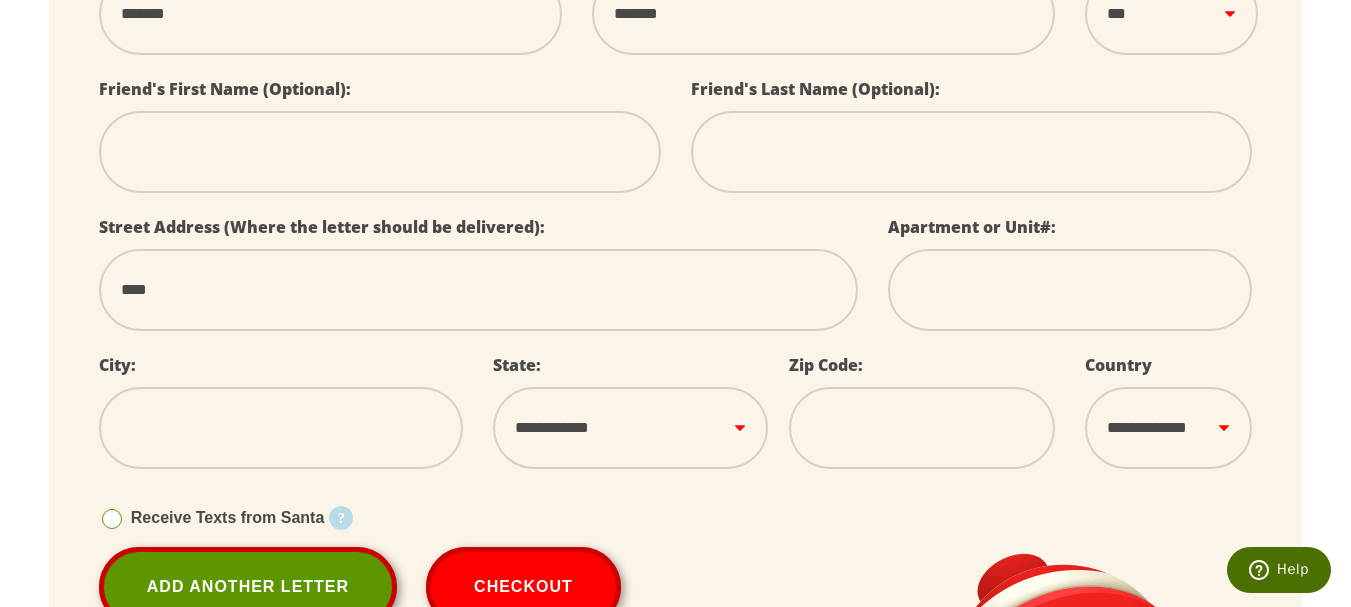 type on "****" 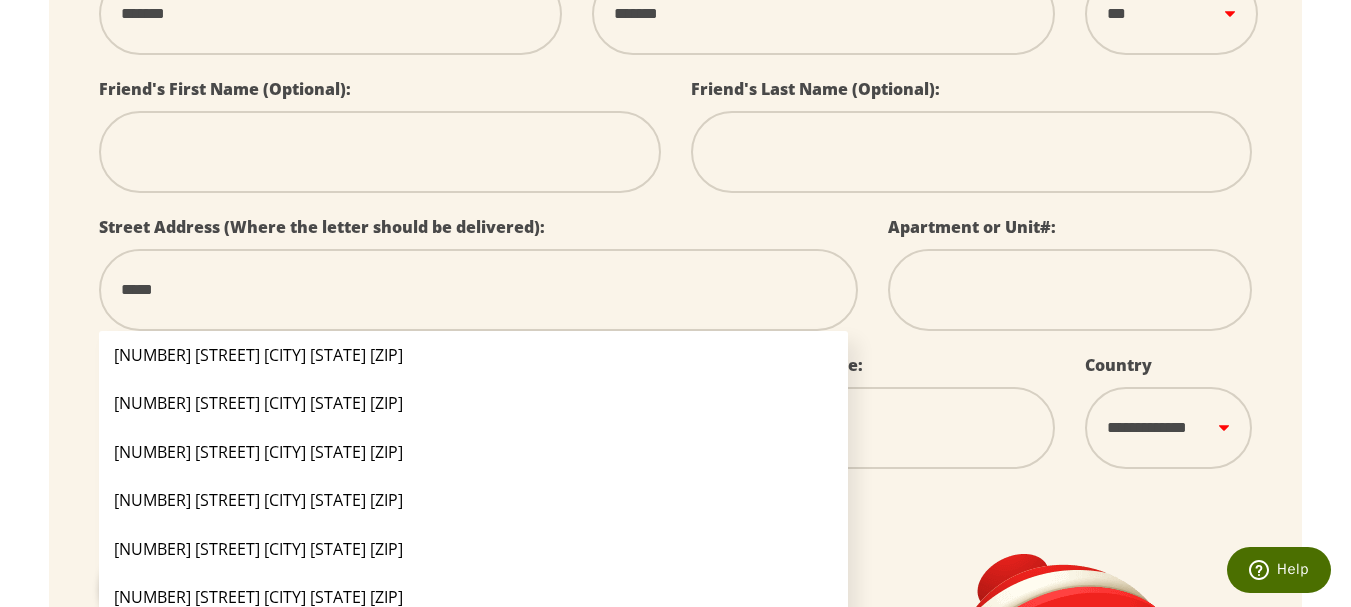 type on "******" 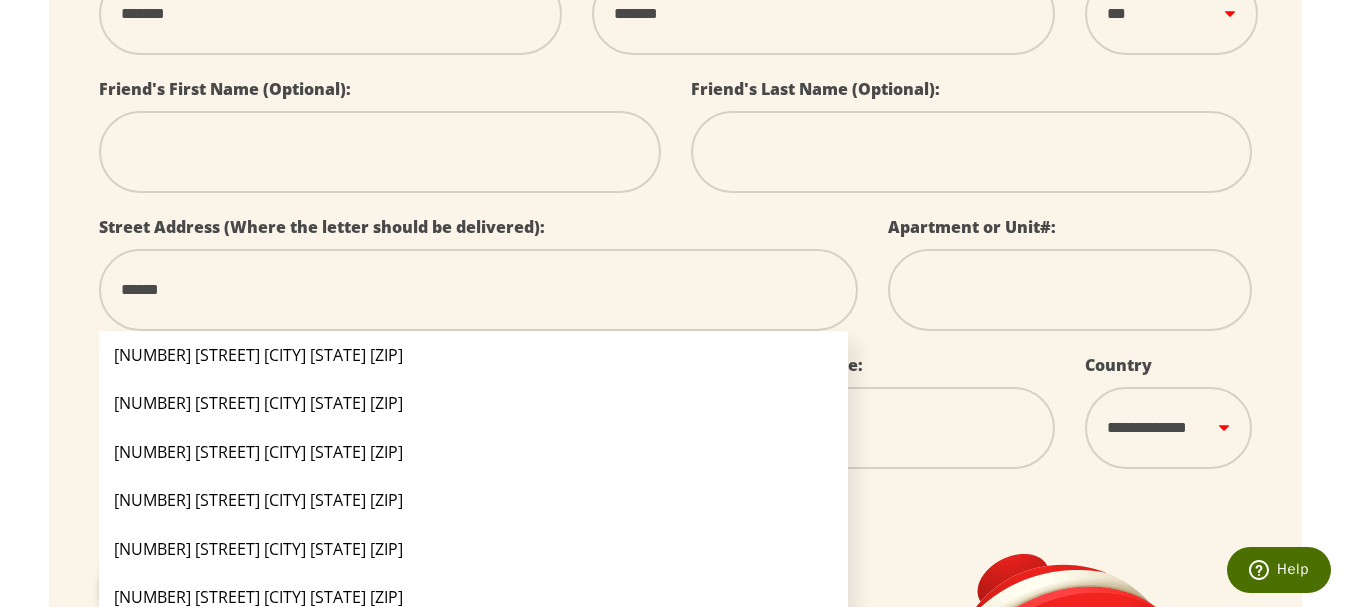 type on "*******" 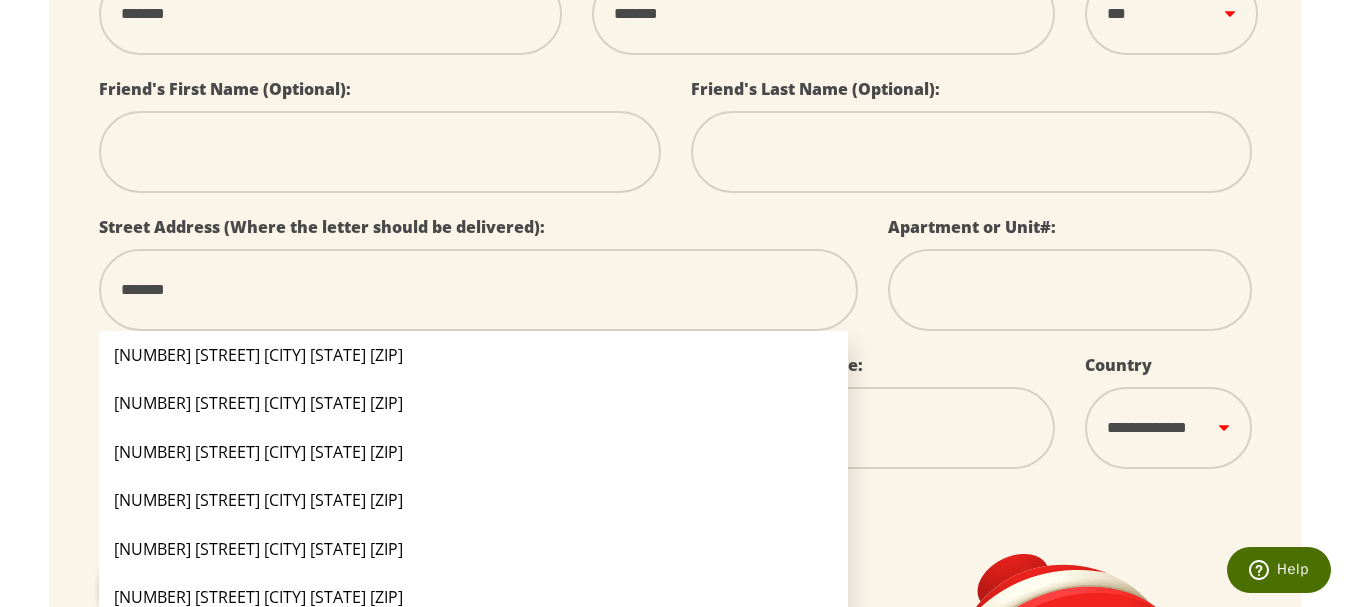 type on "********" 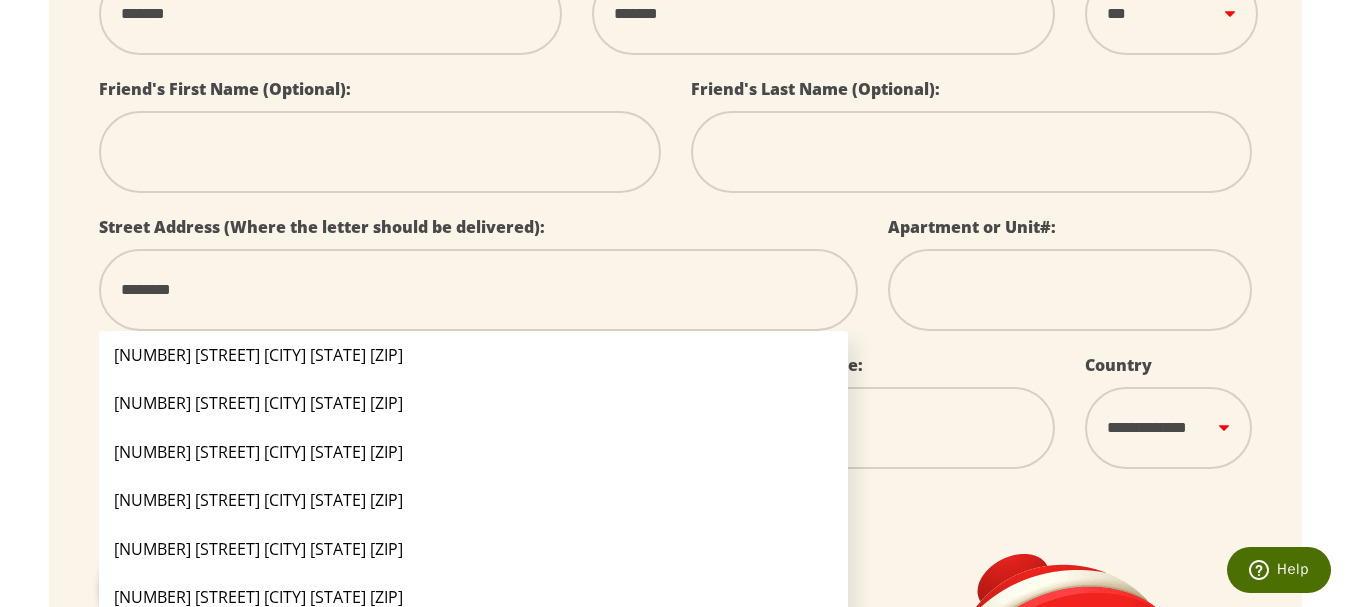 type on "*********" 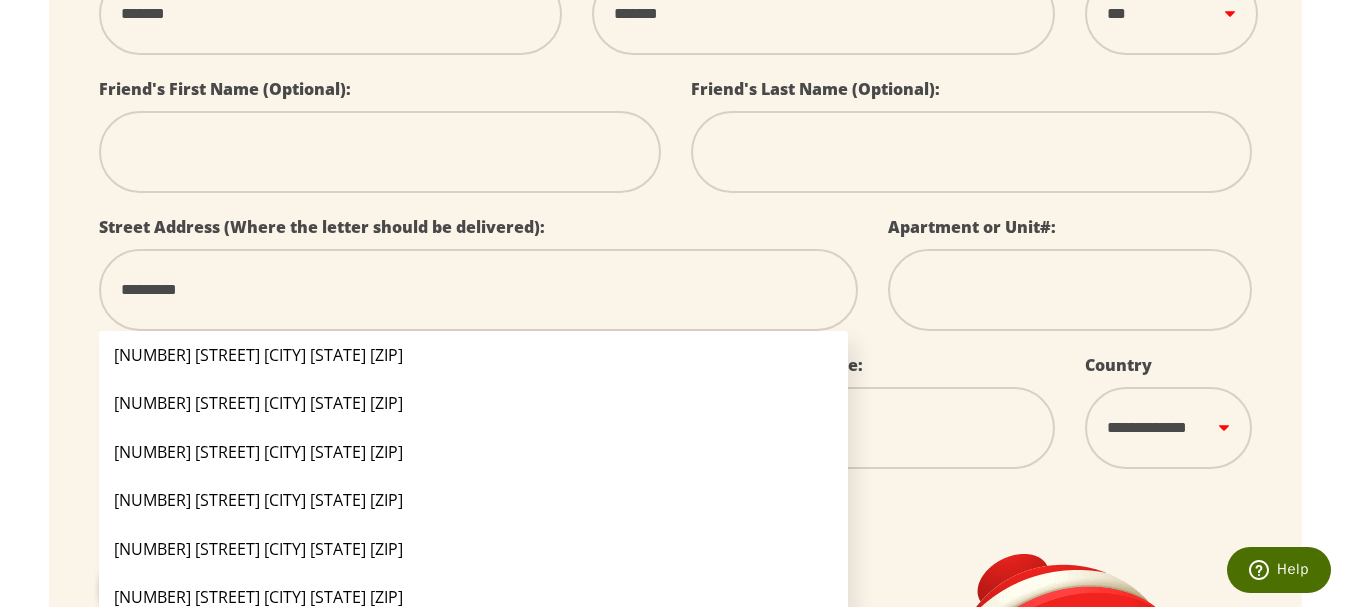 type on "**********" 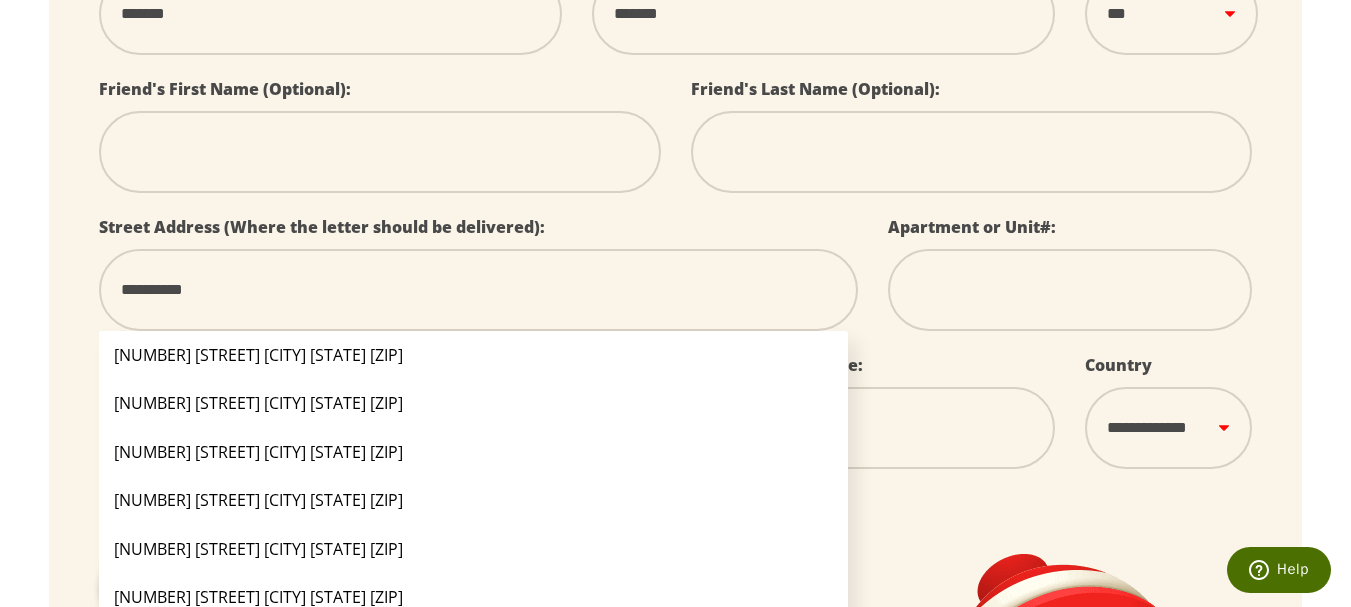 type on "**********" 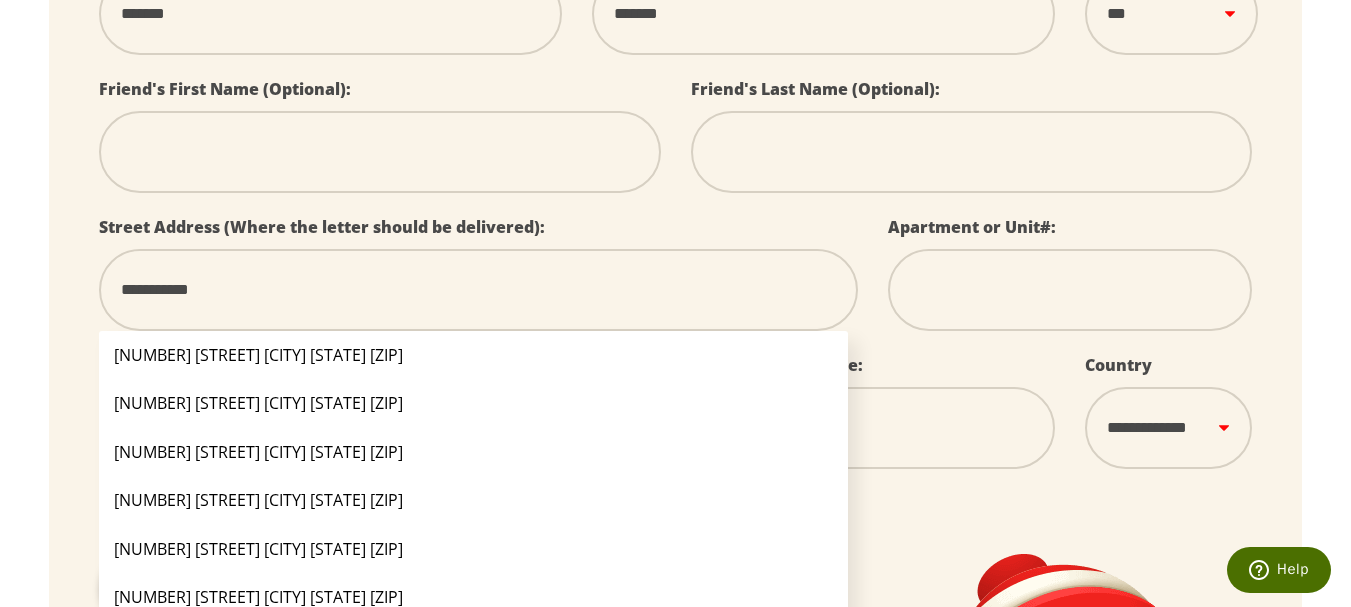 type on "**********" 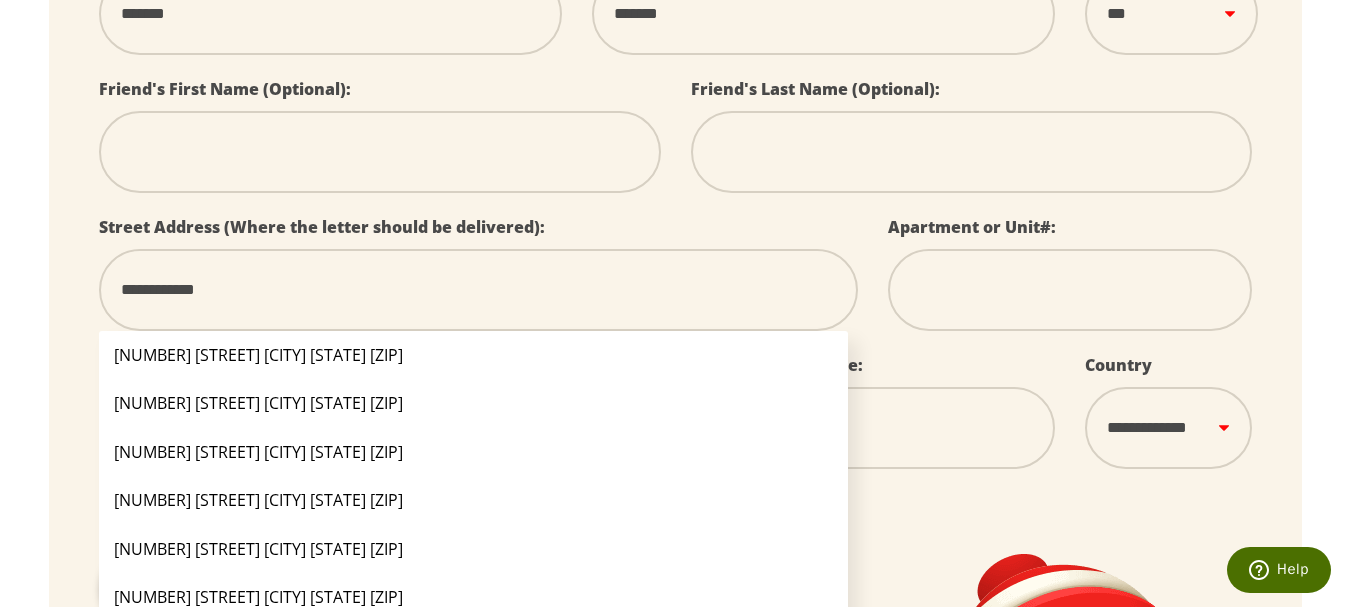 type on "**********" 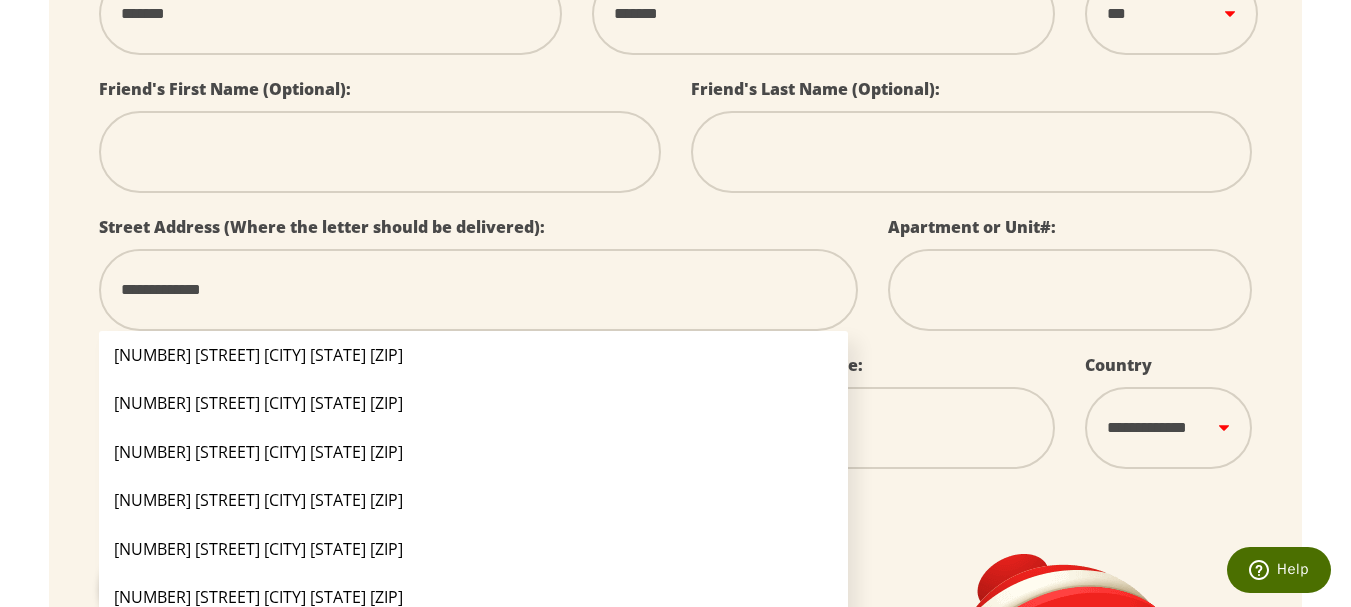 type on "**********" 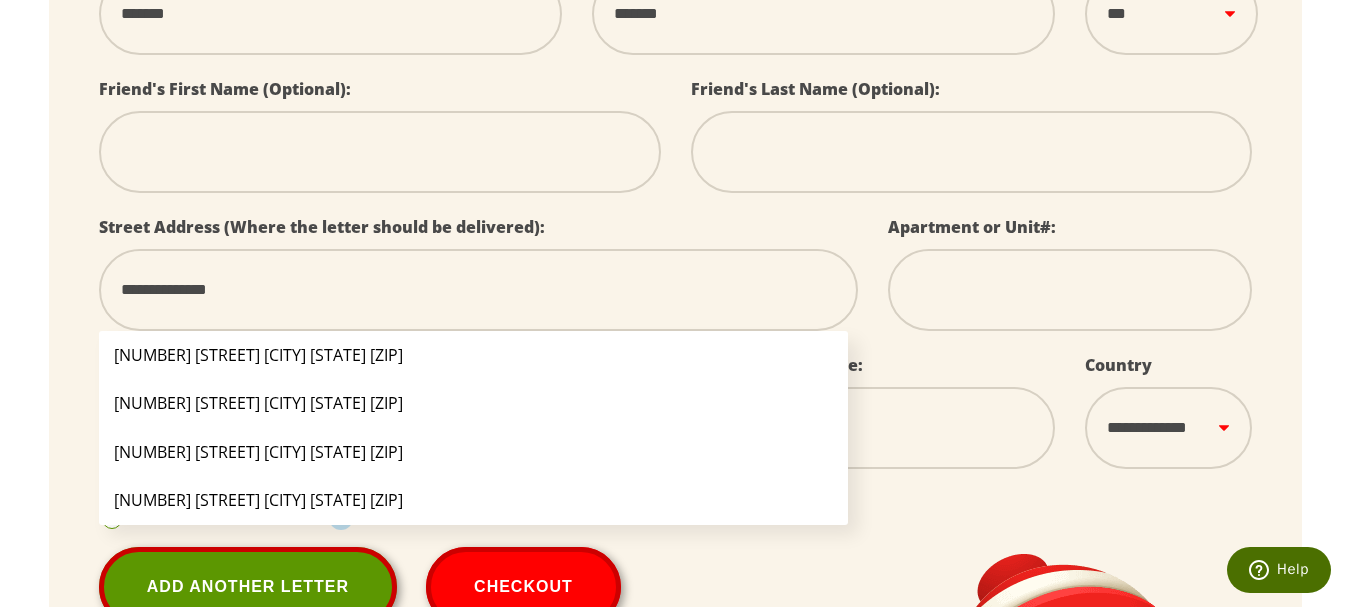 type on "**********" 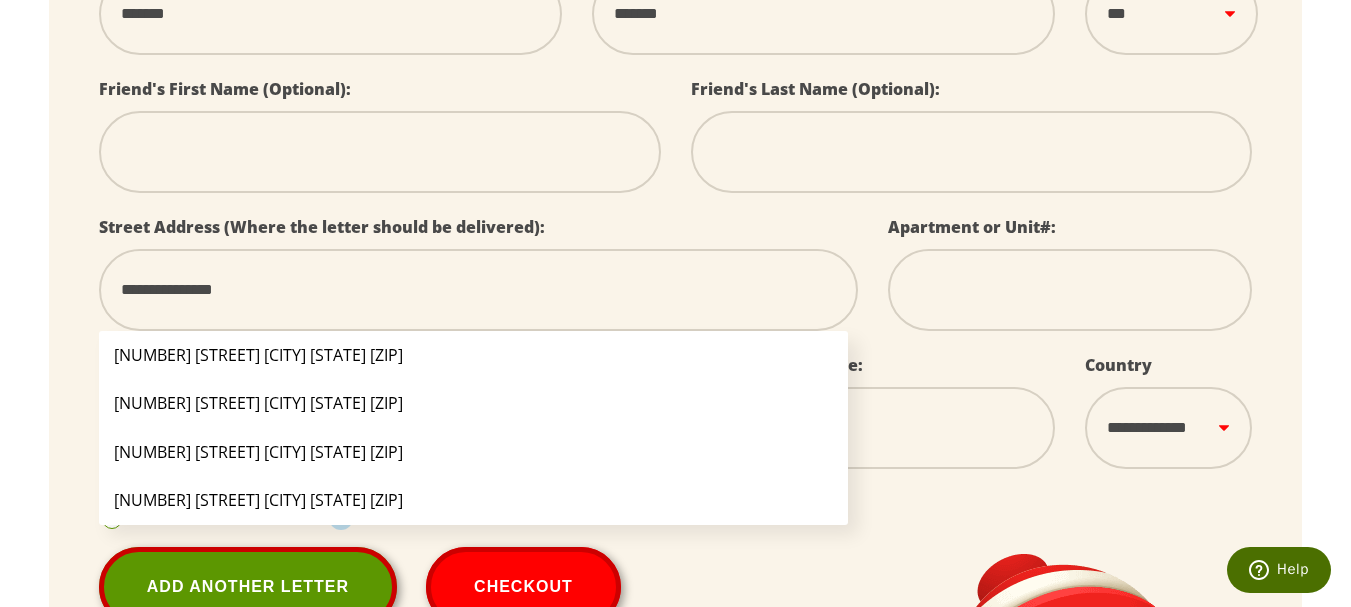 type on "**********" 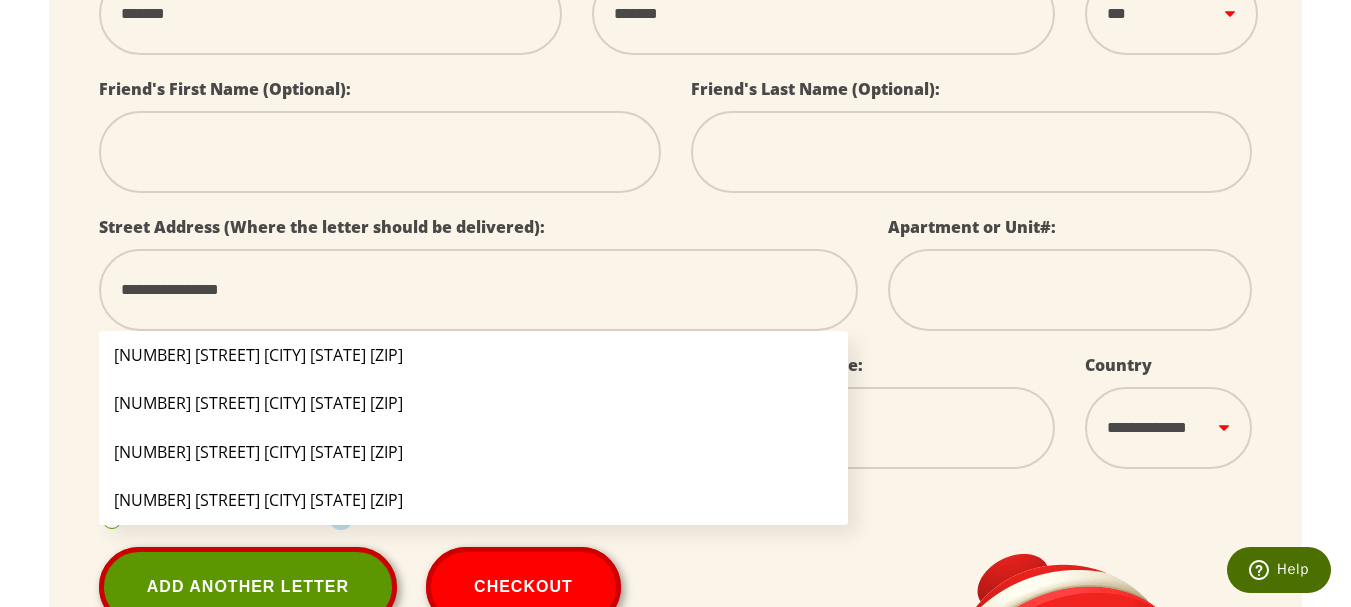 type on "**********" 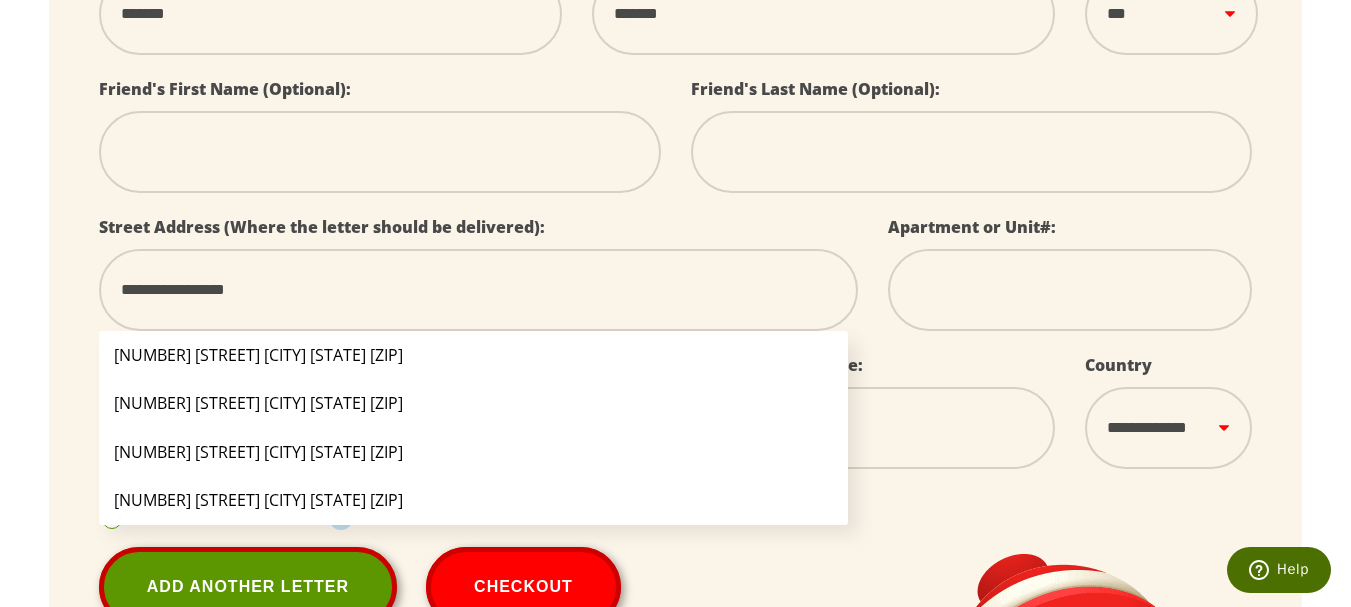 type on "**********" 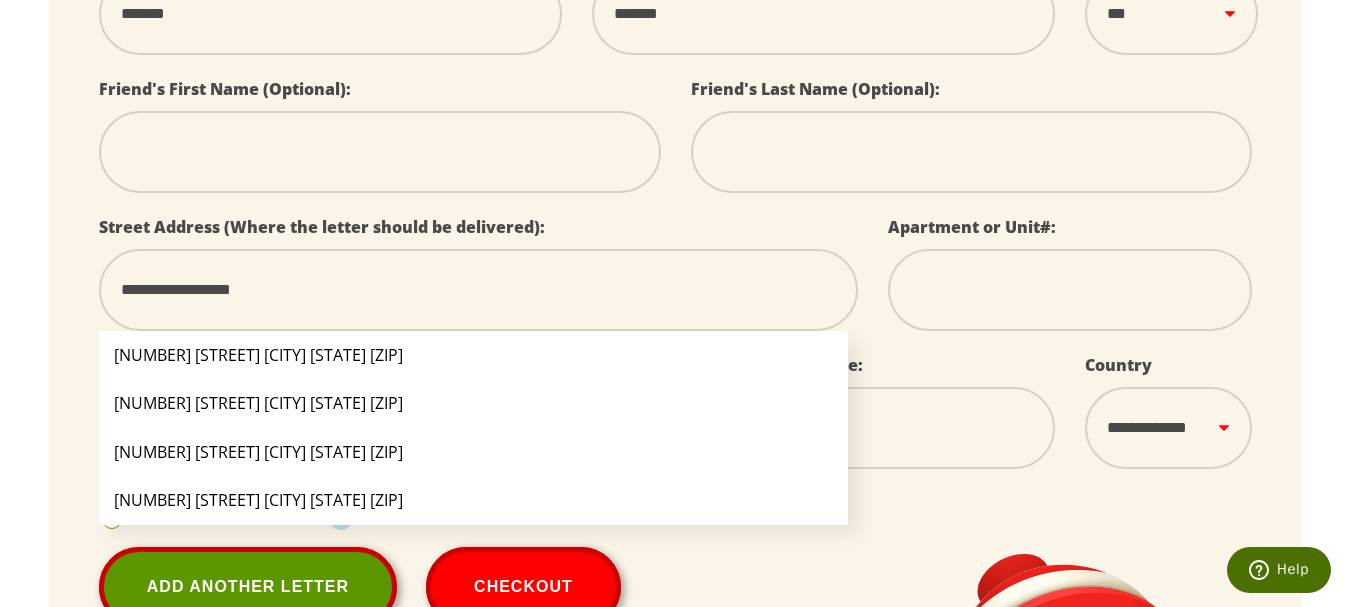 type on "**********" 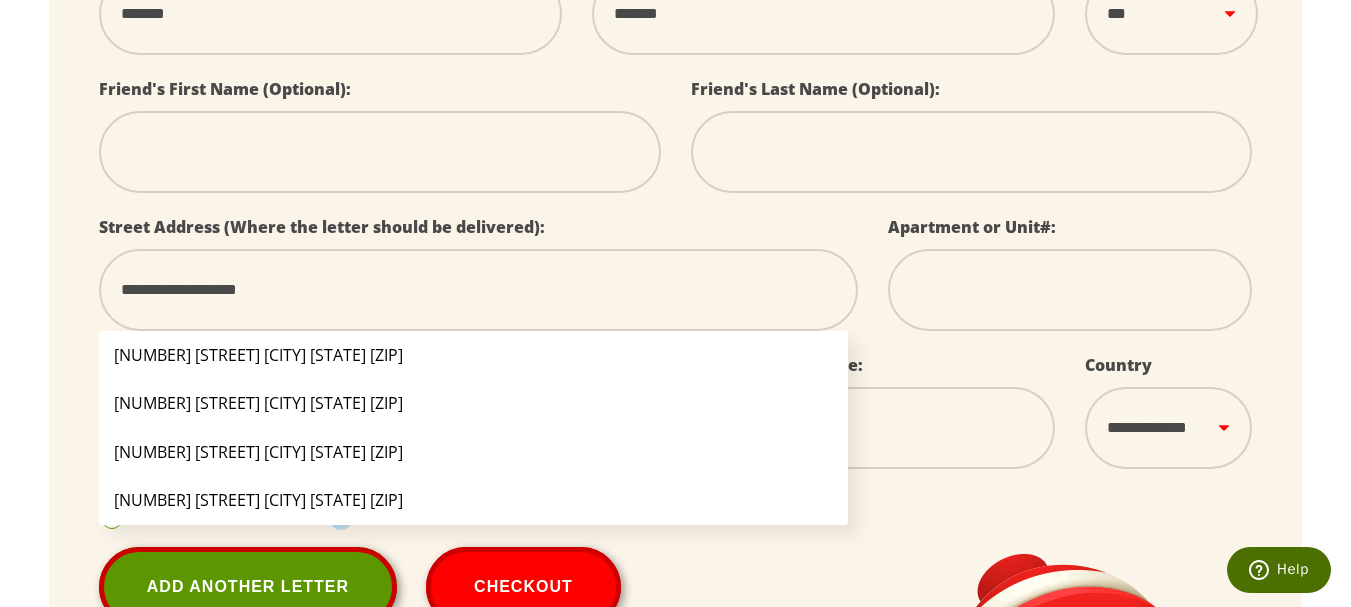 click on "8116 Kingston Rd Henrico
VA 23229" at bounding box center [474, 355] 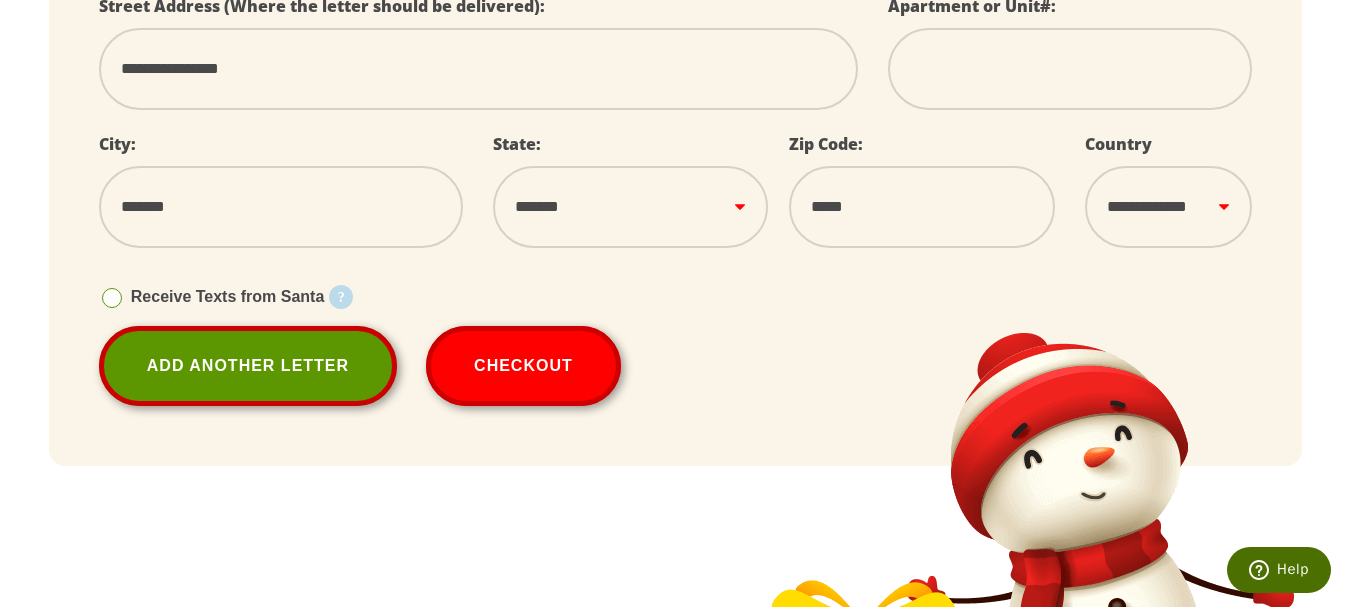 scroll, scrollTop: 808, scrollLeft: 0, axis: vertical 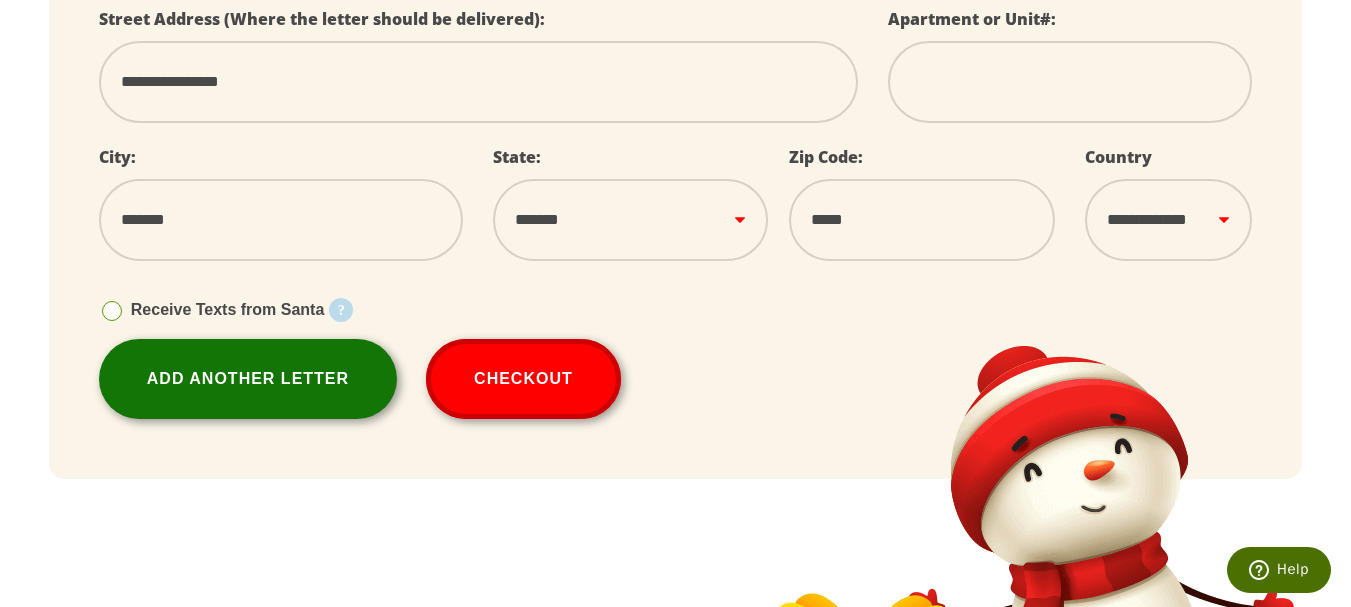 click on "Add Another Letter" at bounding box center [248, 379] 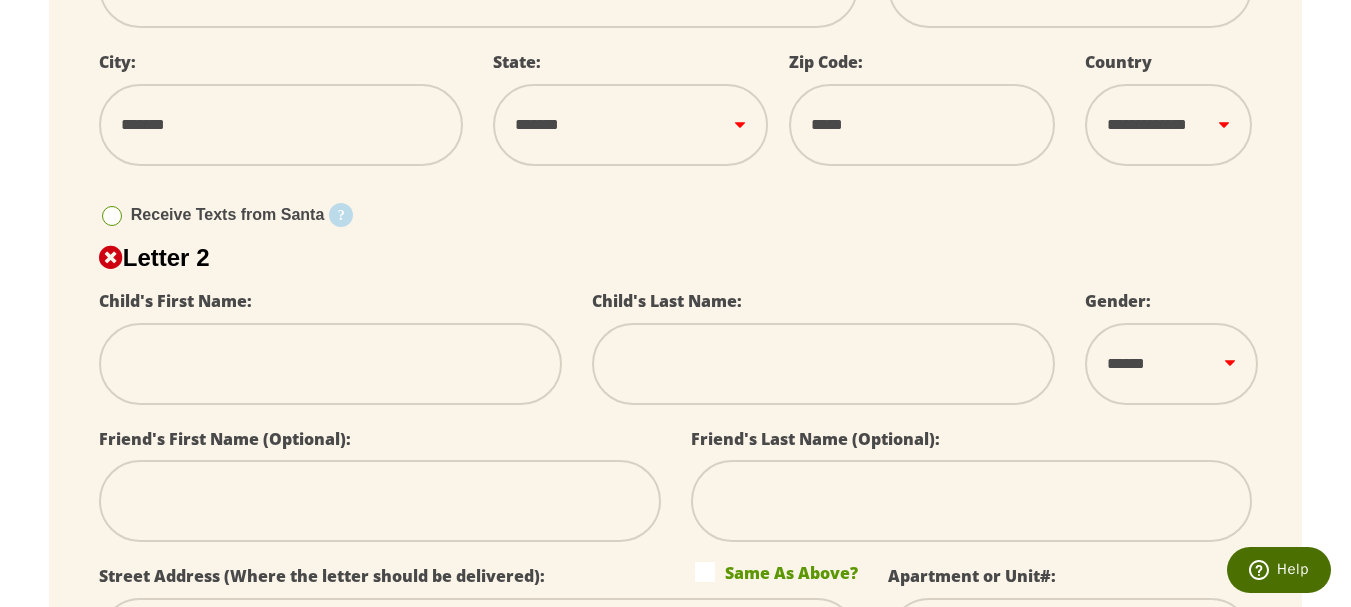 scroll, scrollTop: 908, scrollLeft: 0, axis: vertical 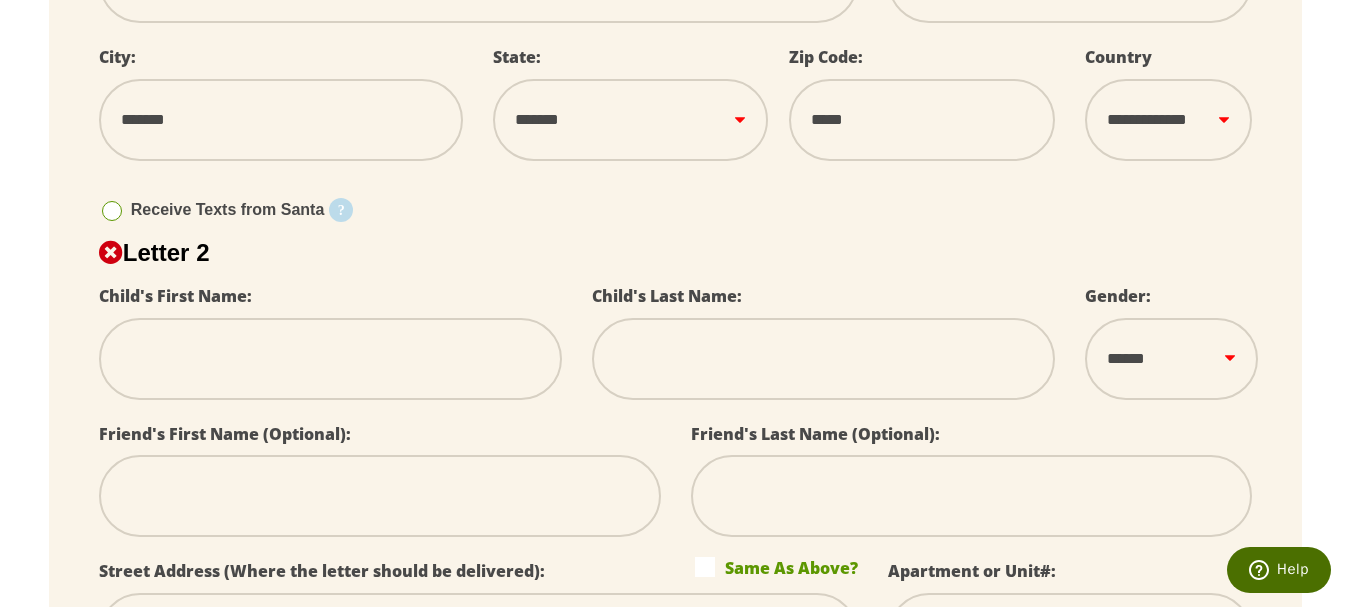 click at bounding box center [330, 359] 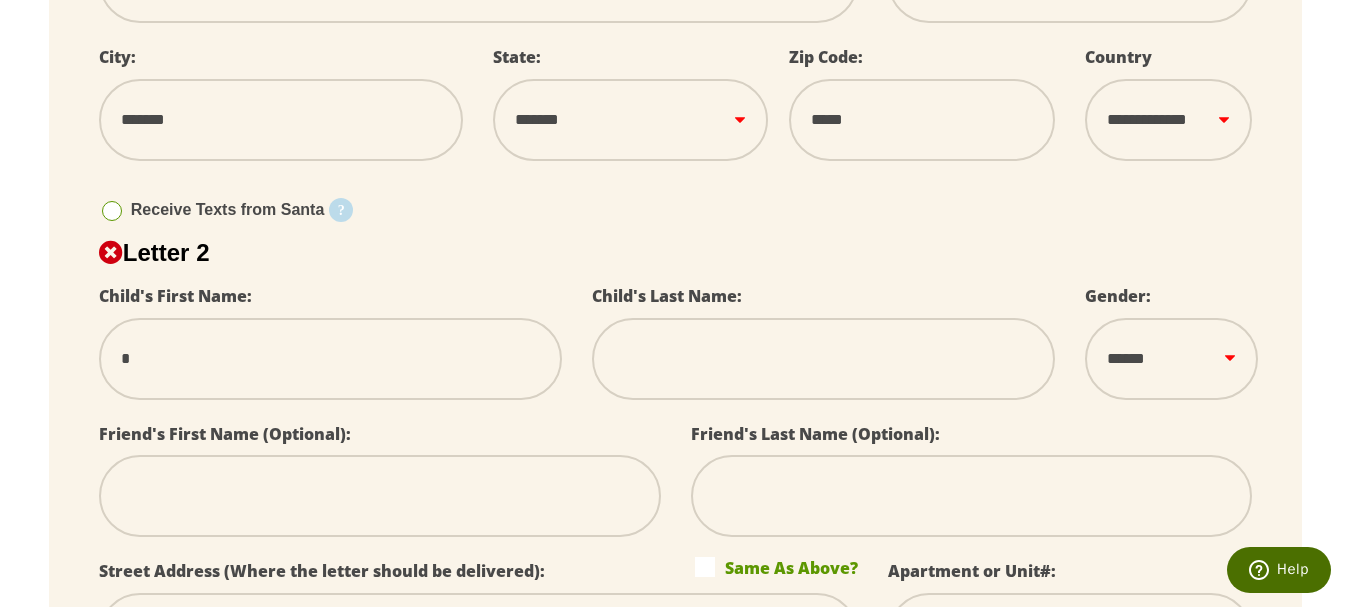 type on "**" 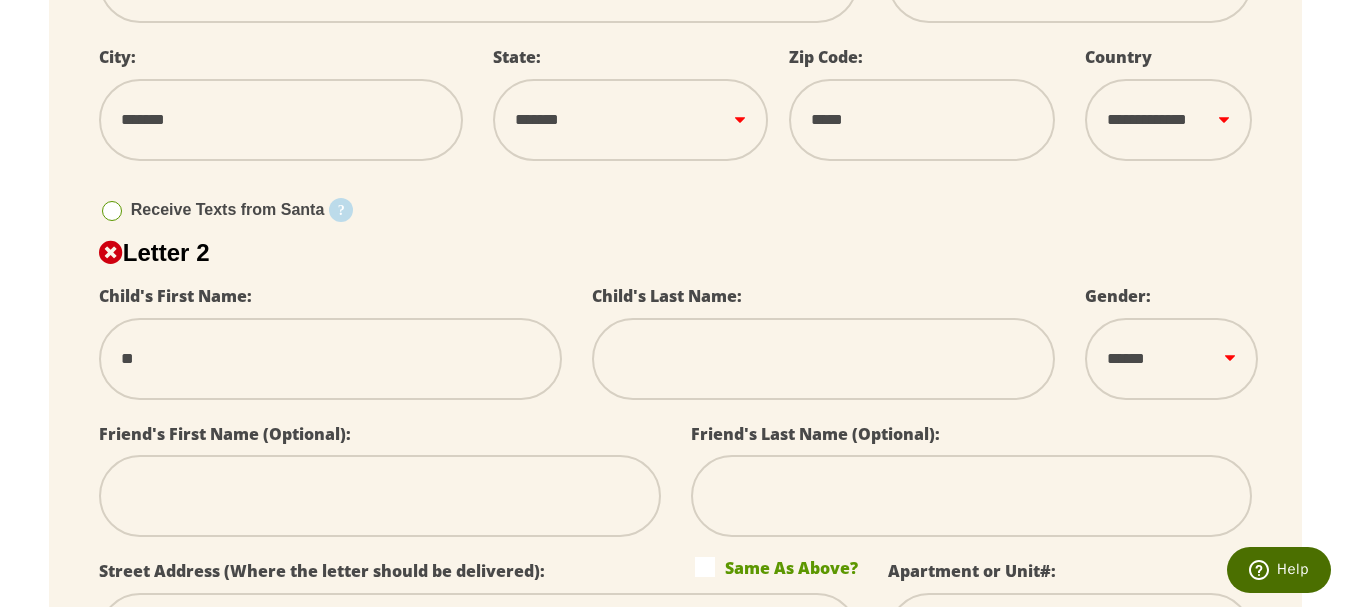 select 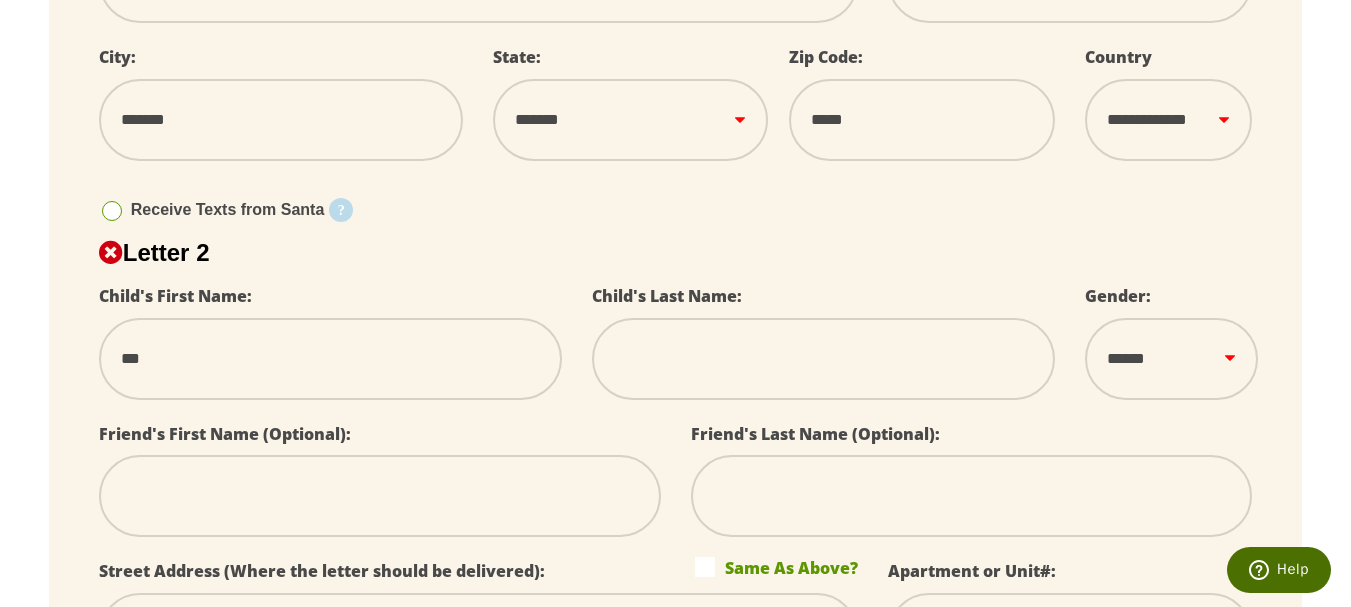 type on "****" 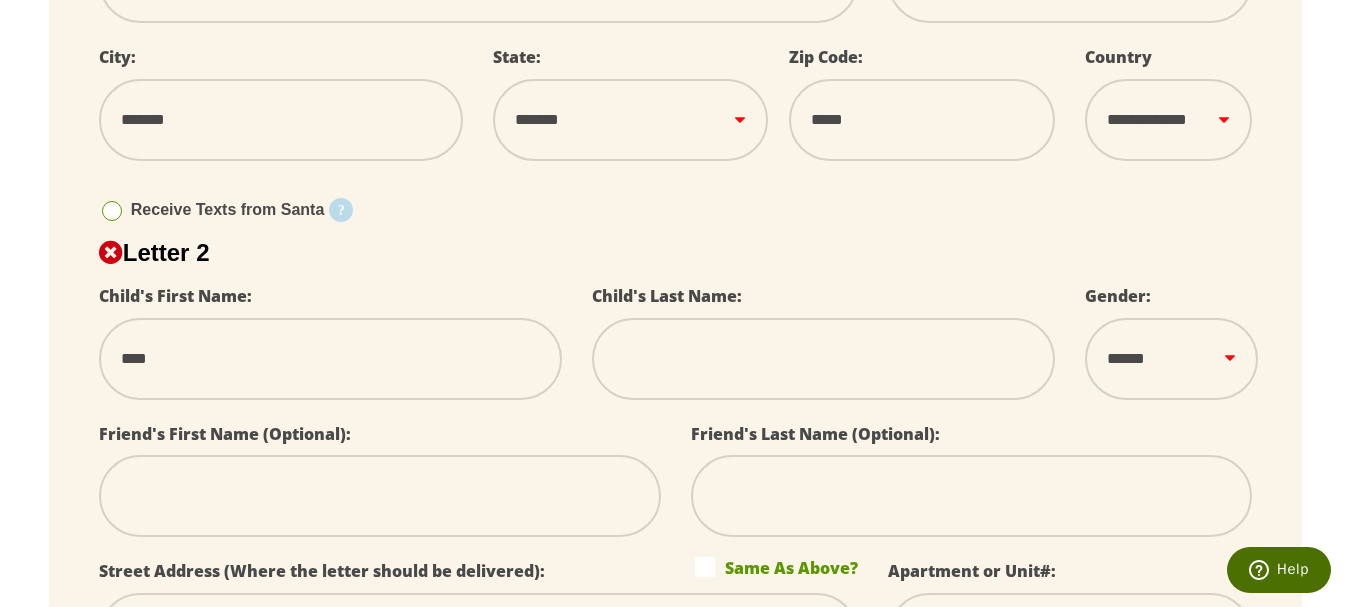type on "*****" 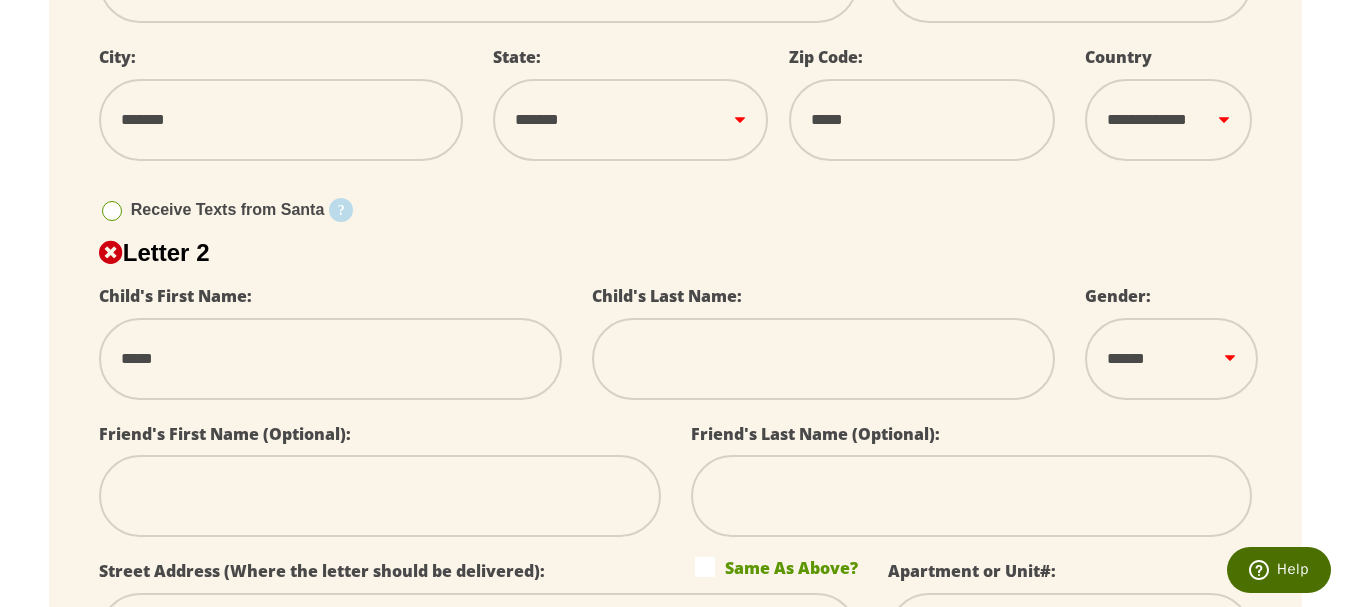 type on "******" 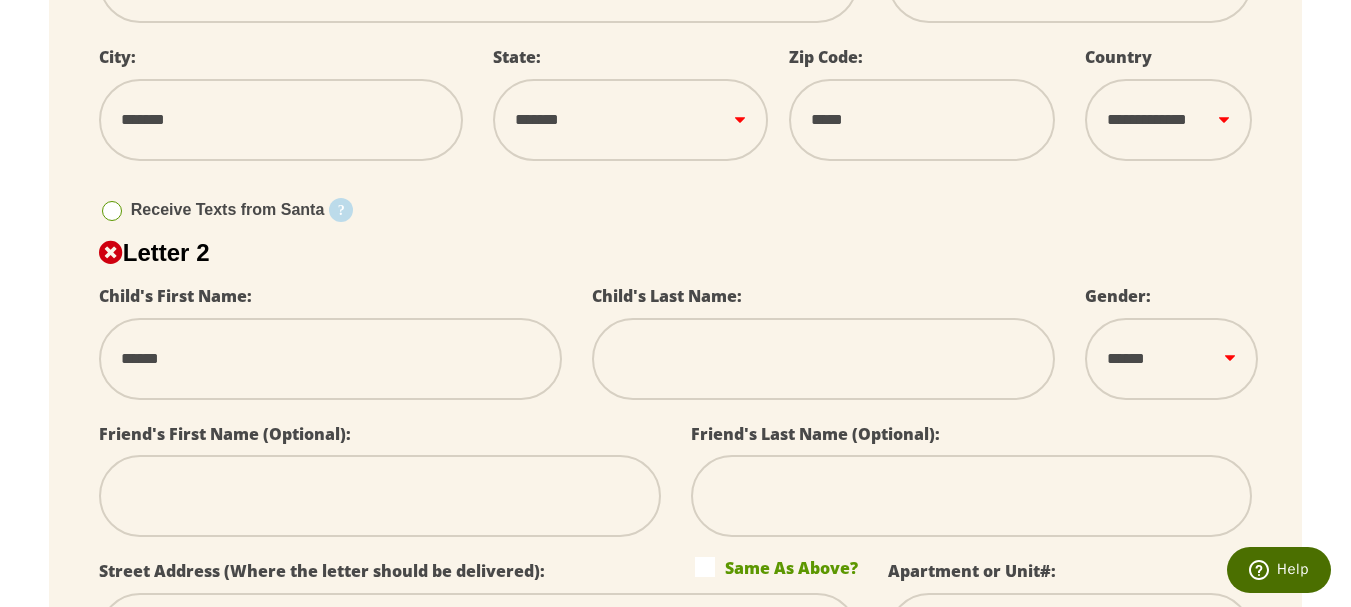 type on "******" 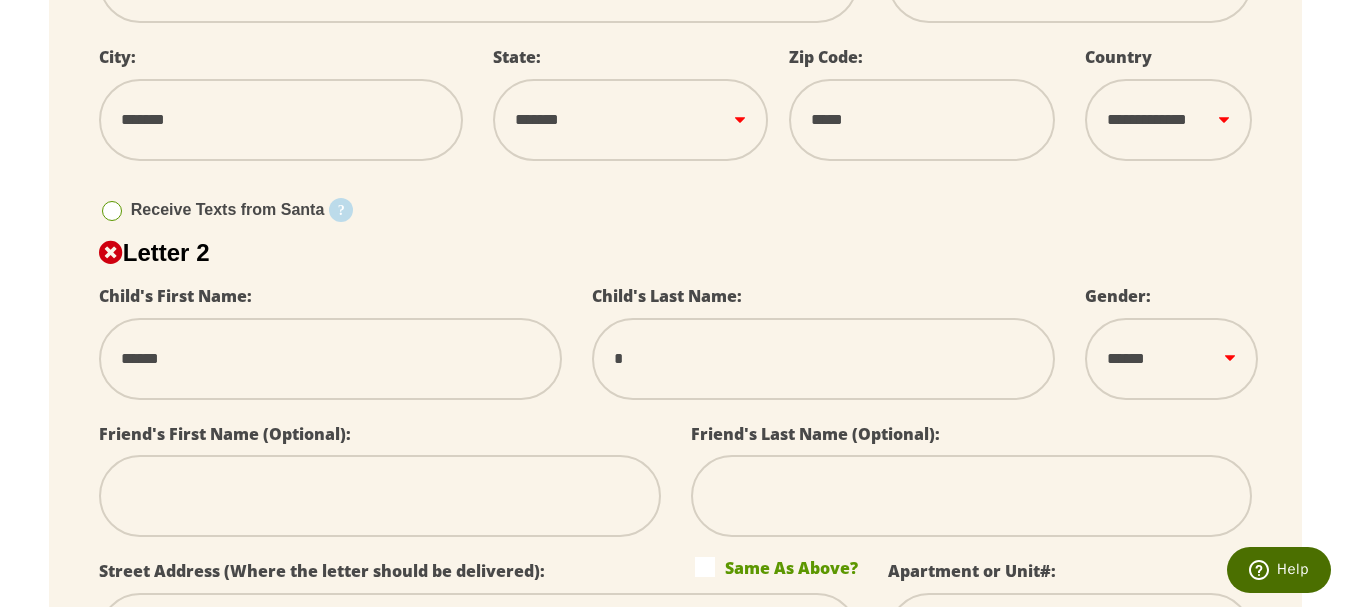 type on "**" 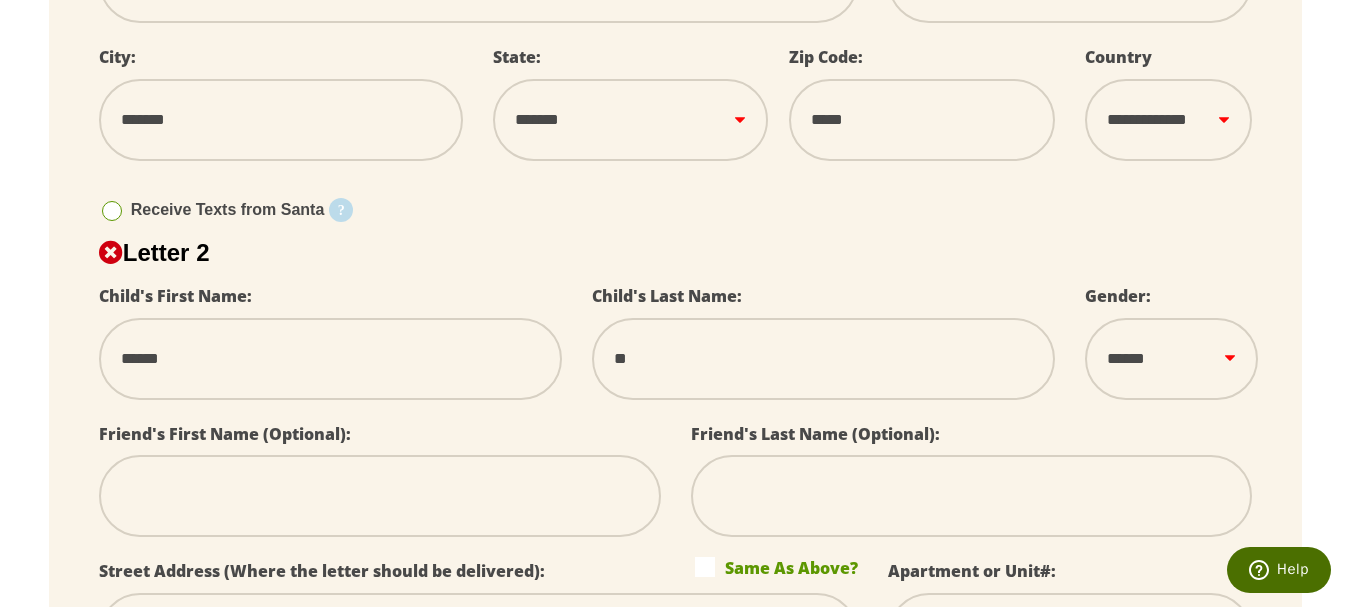 type on "***" 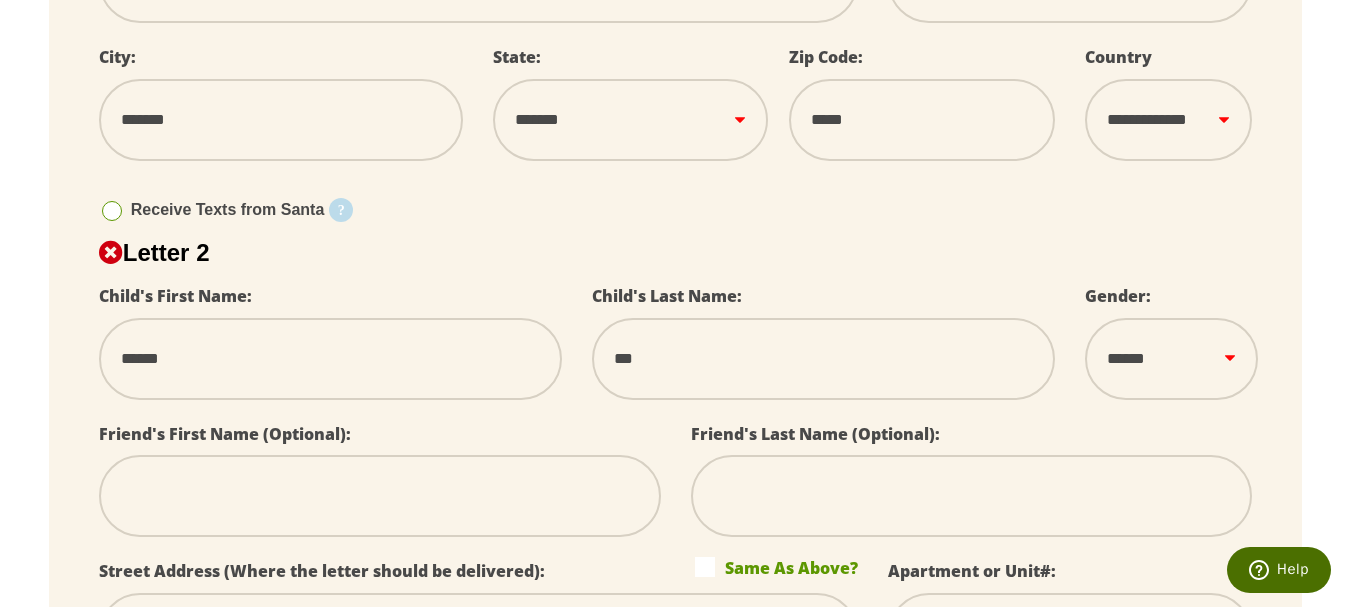 type on "****" 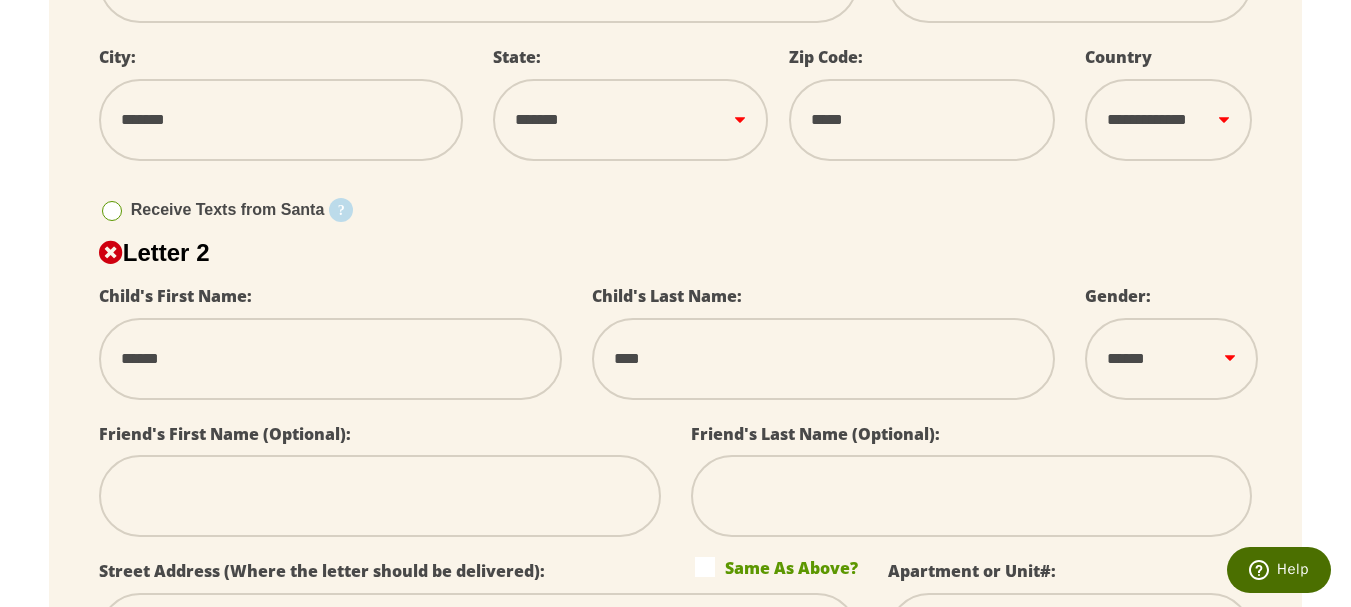 type on "*****" 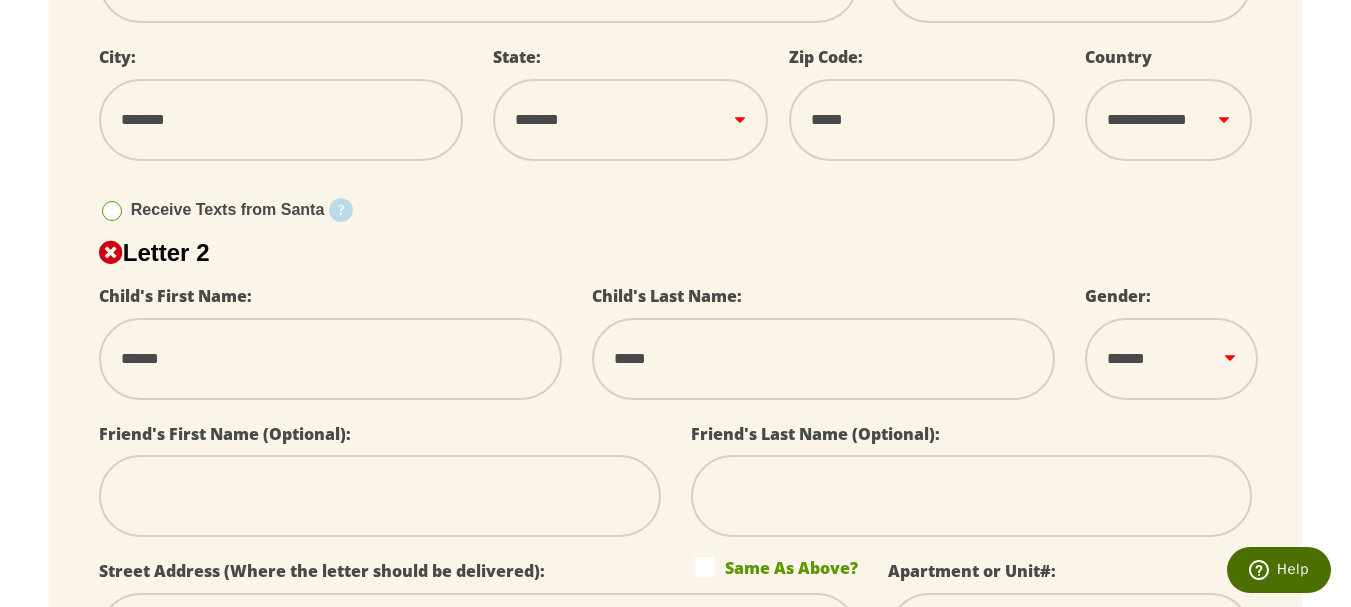 type on "******" 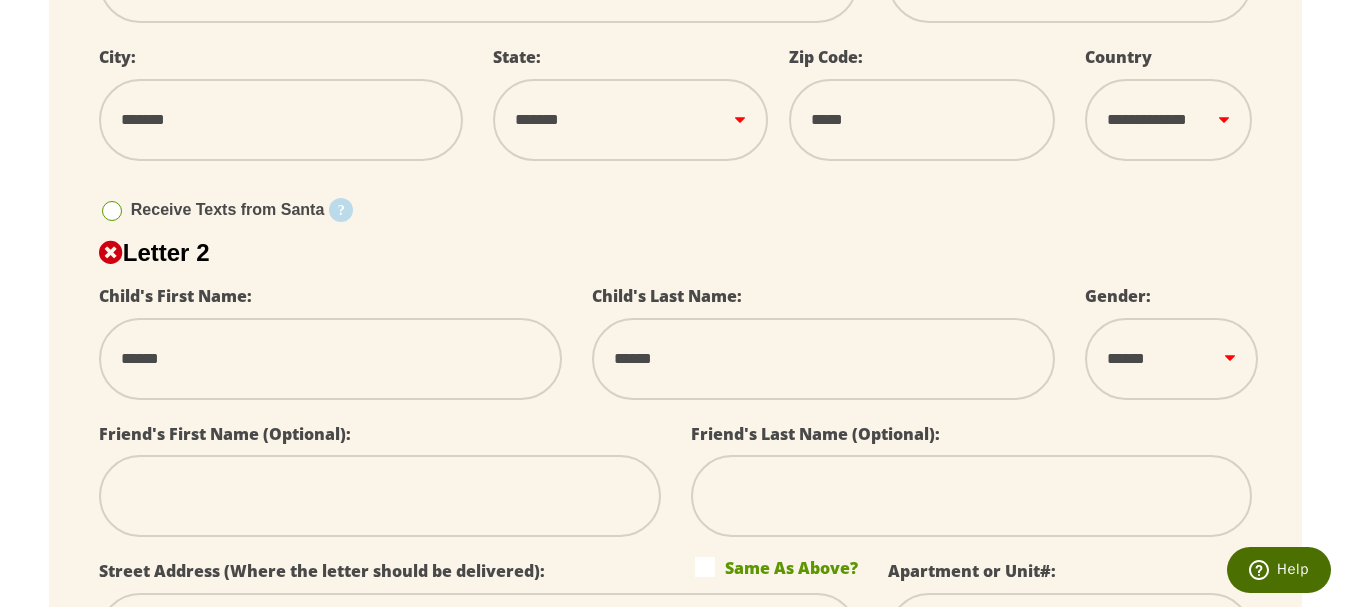 type on "*******" 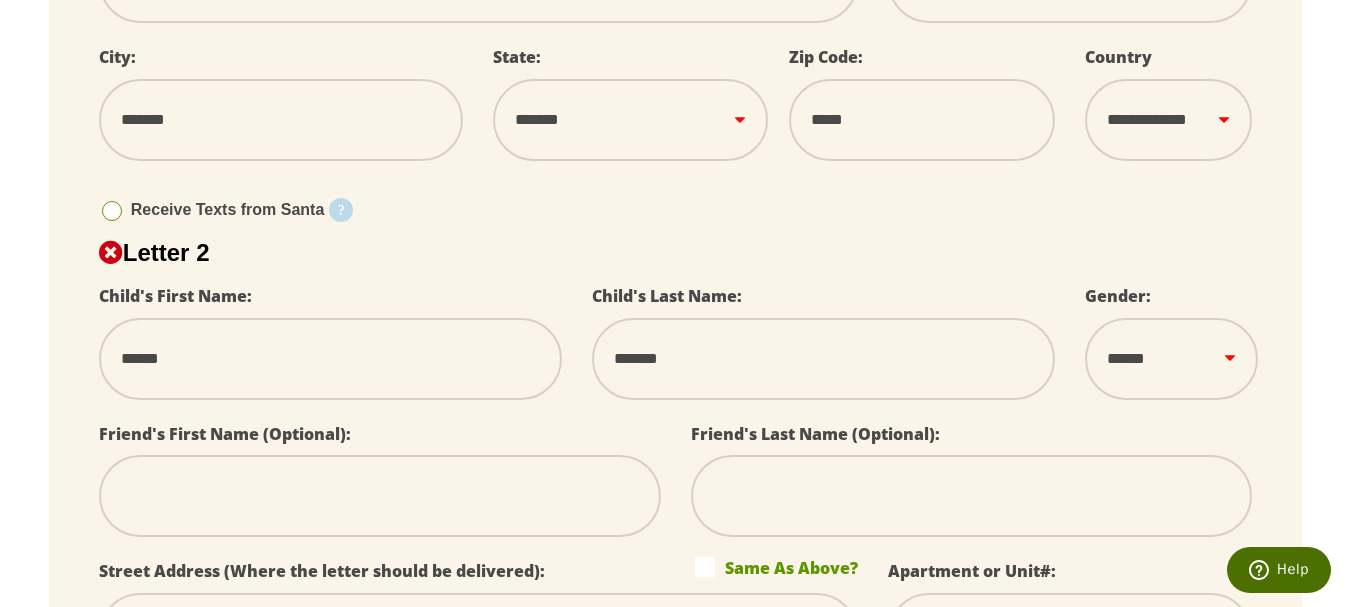 type on "********" 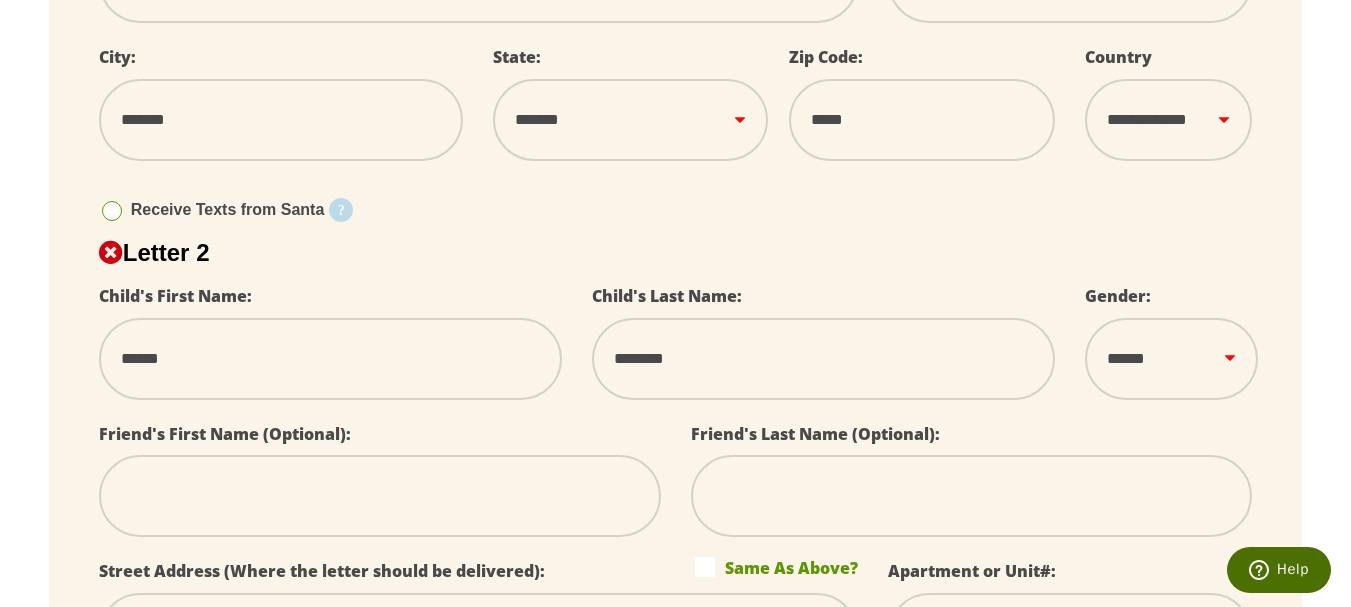 type on "********" 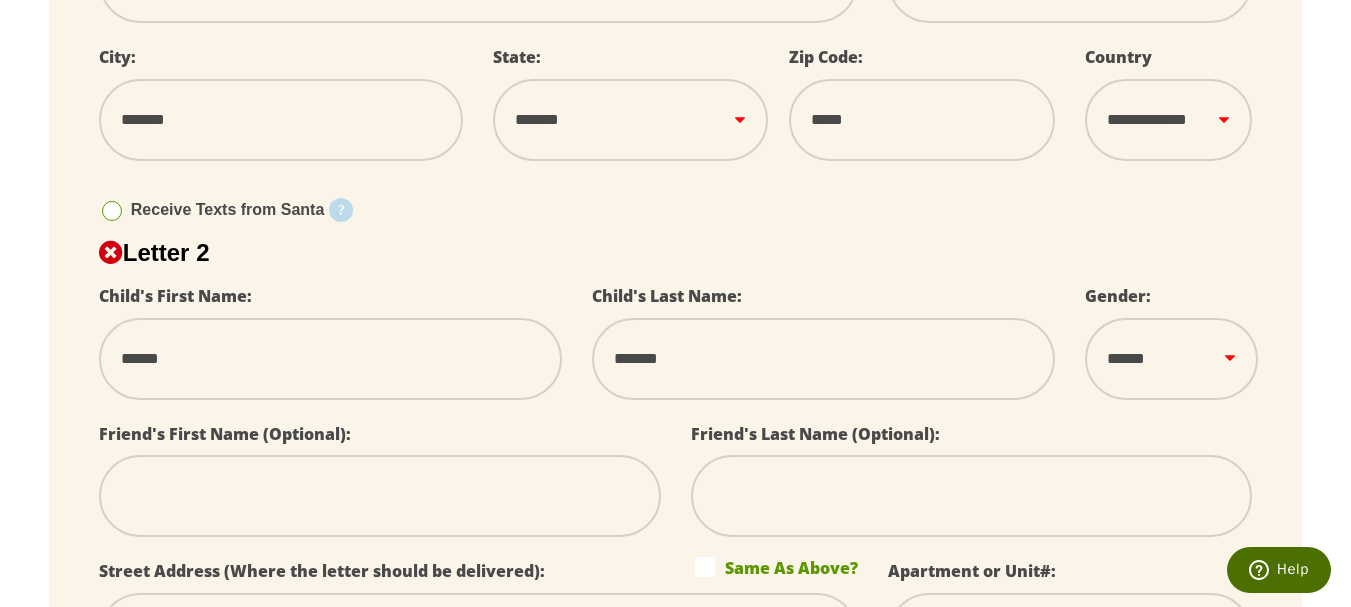 type on "******" 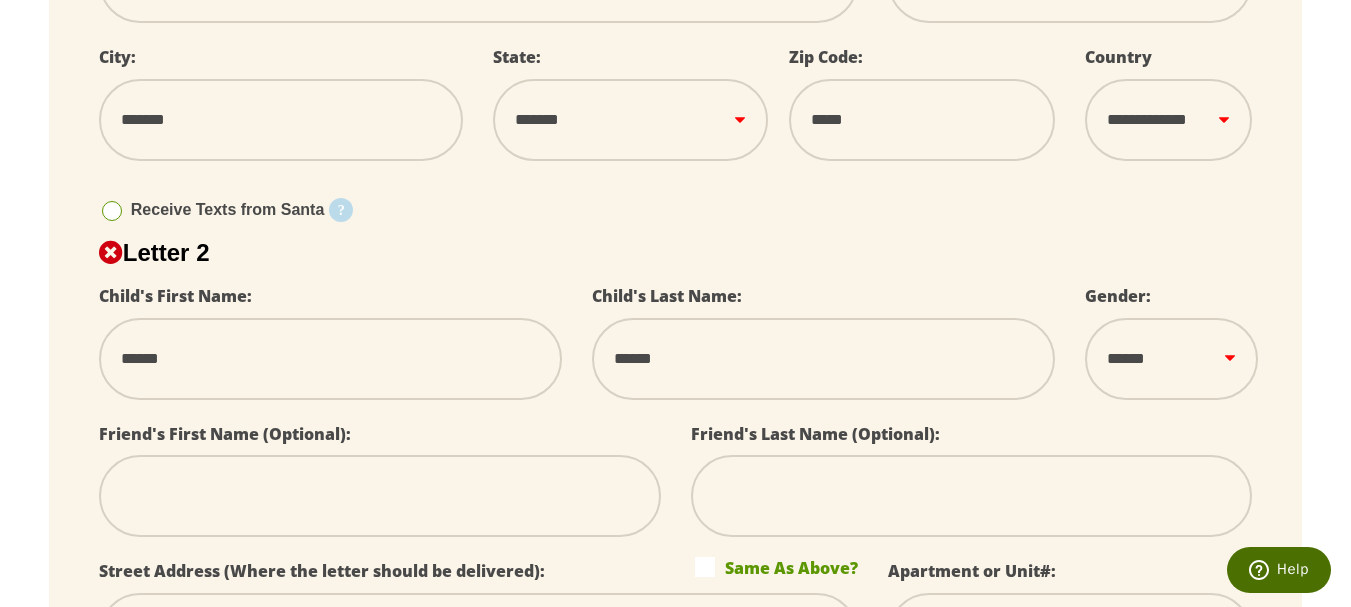 type on "*******" 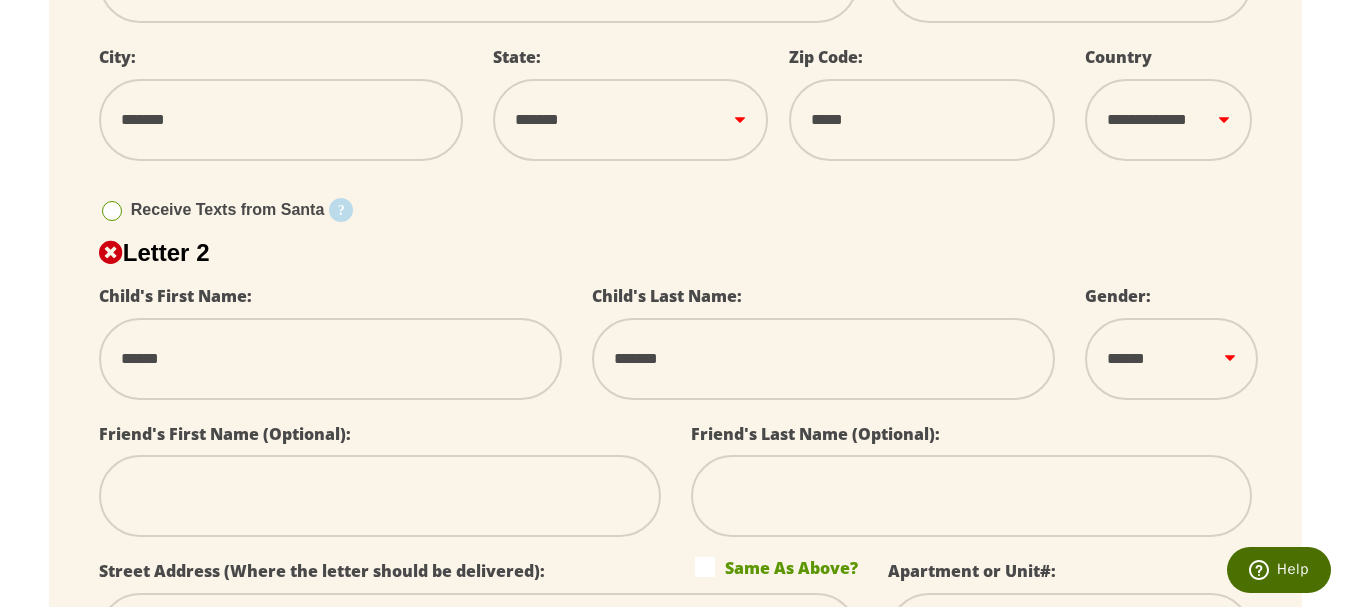 type on "*******" 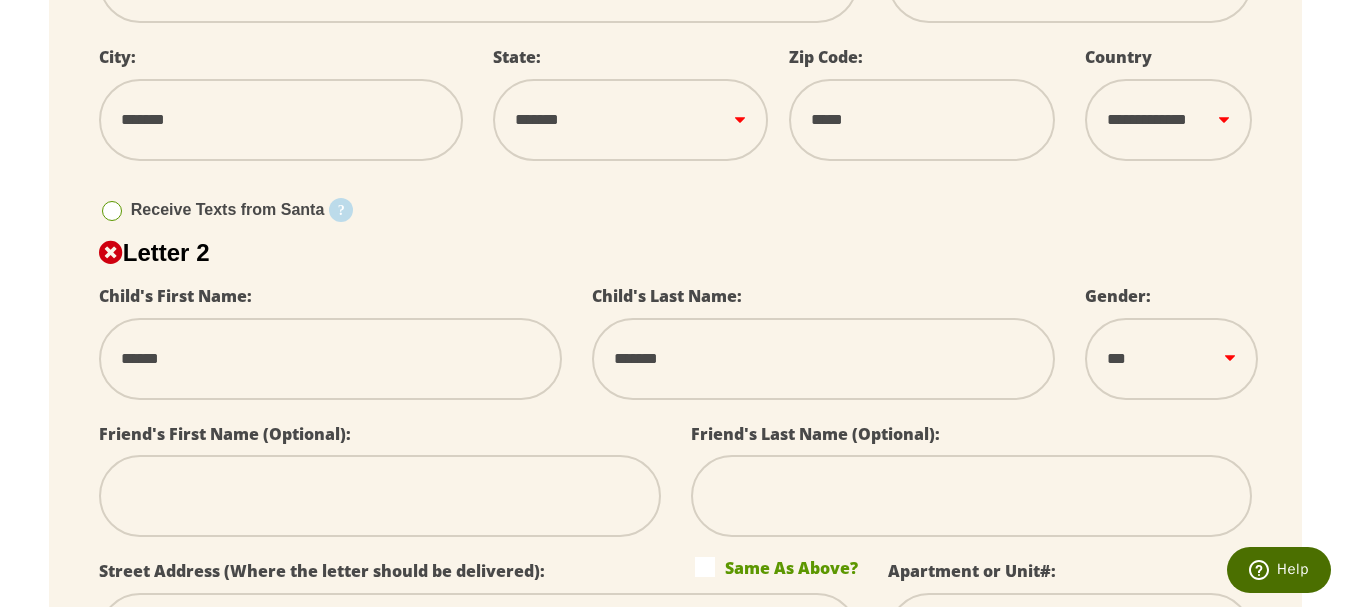 click on "******   ***   ****" at bounding box center [1171, 359] 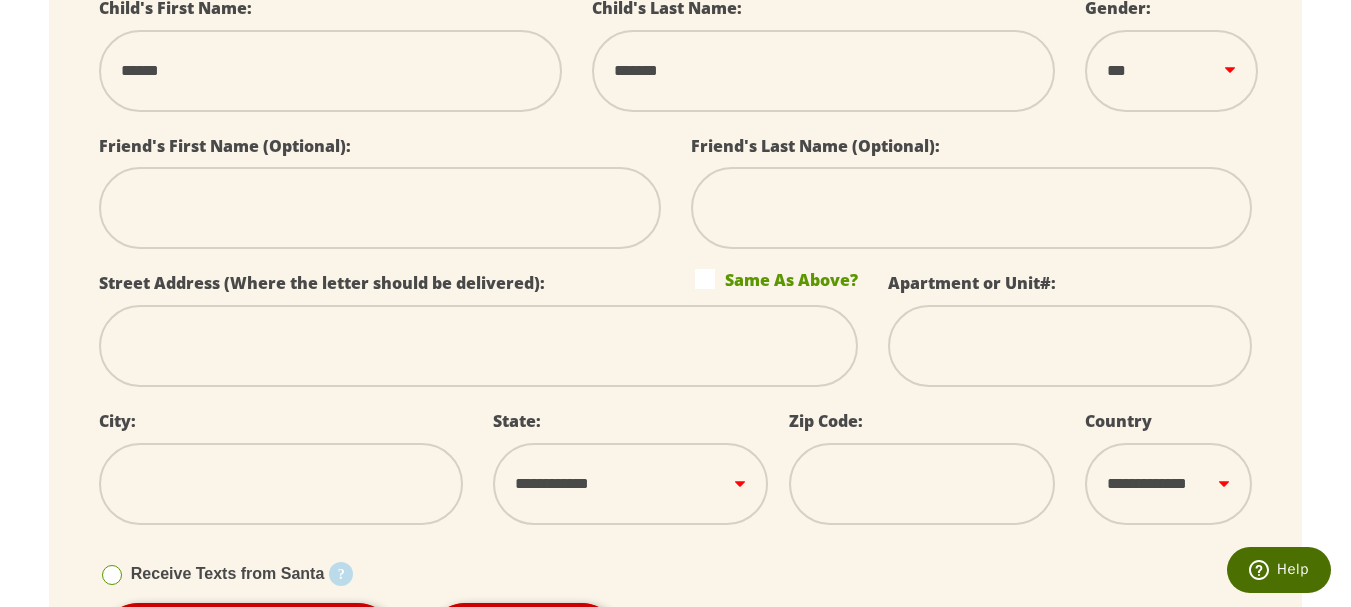 scroll, scrollTop: 1208, scrollLeft: 0, axis: vertical 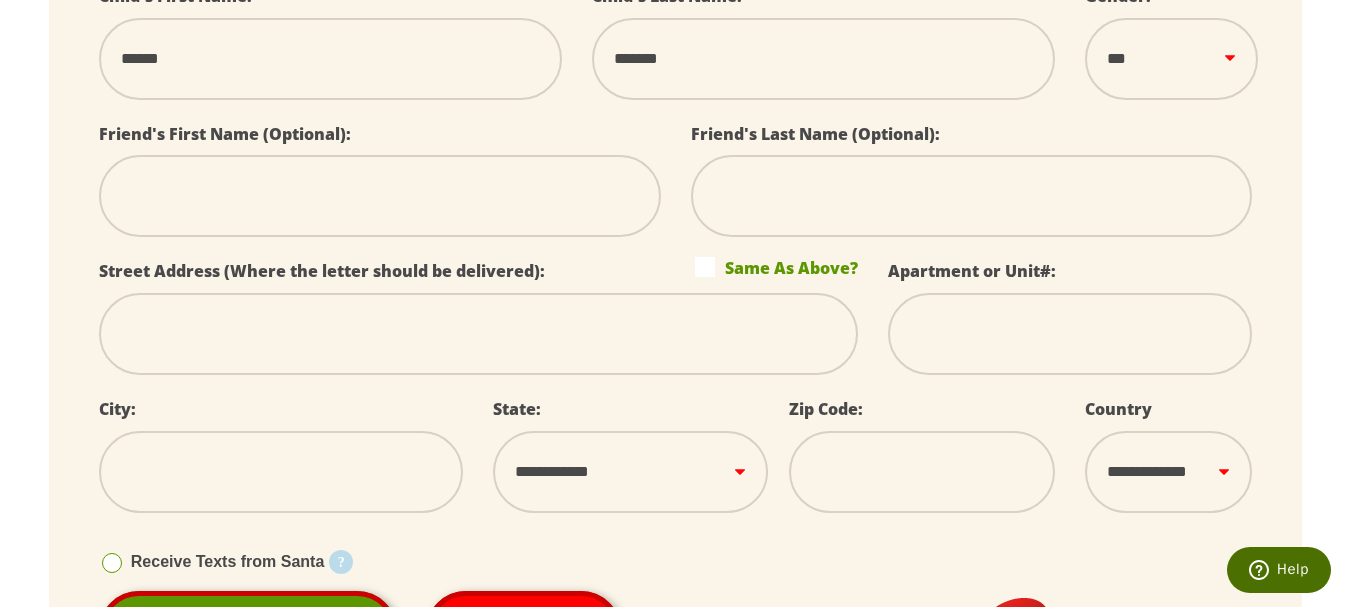 click on "Same As Above?" at bounding box center (776, 267) 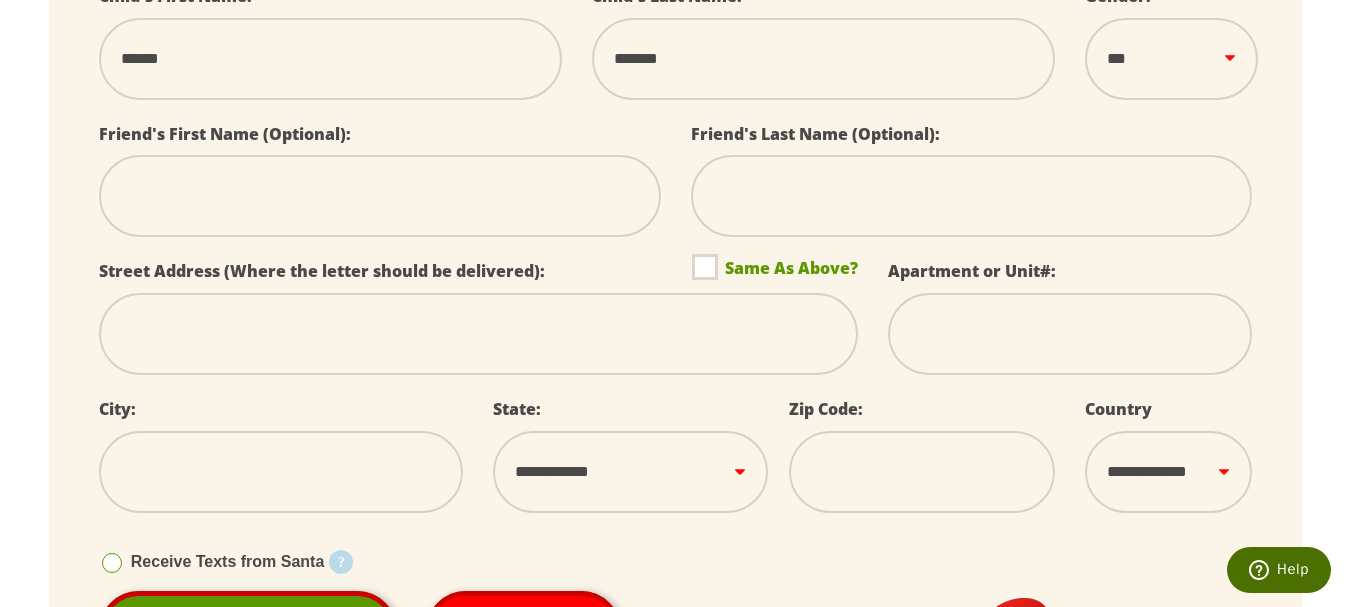 type on "**********" 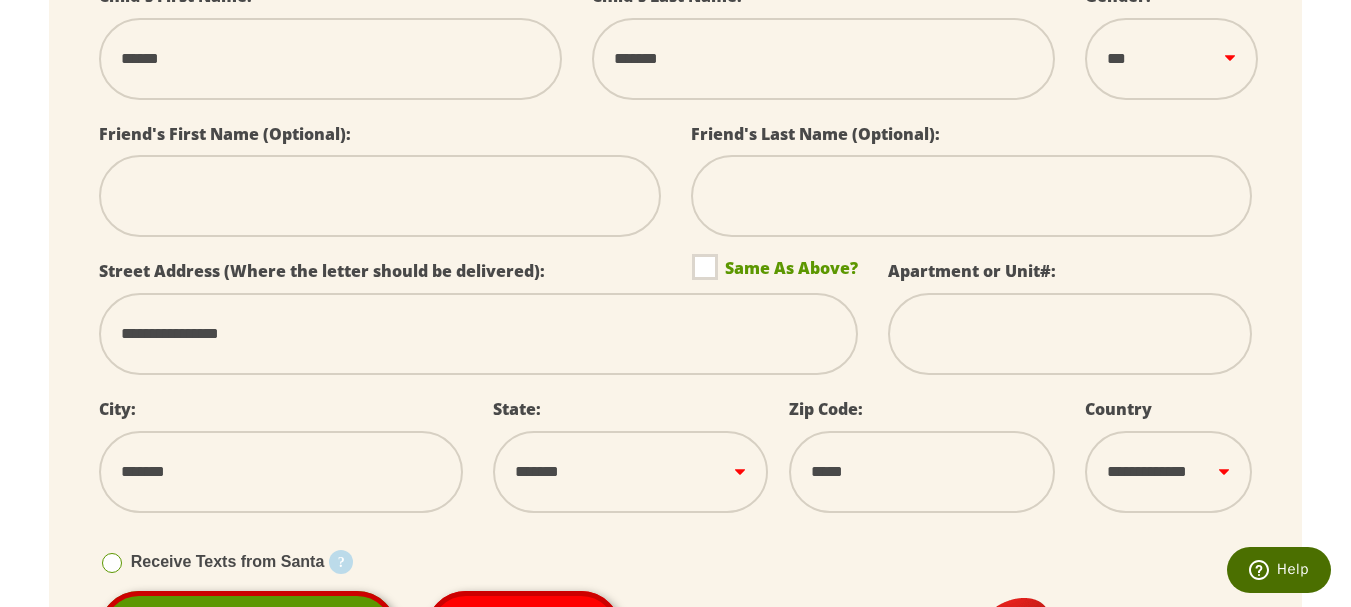 scroll, scrollTop: 1508, scrollLeft: 0, axis: vertical 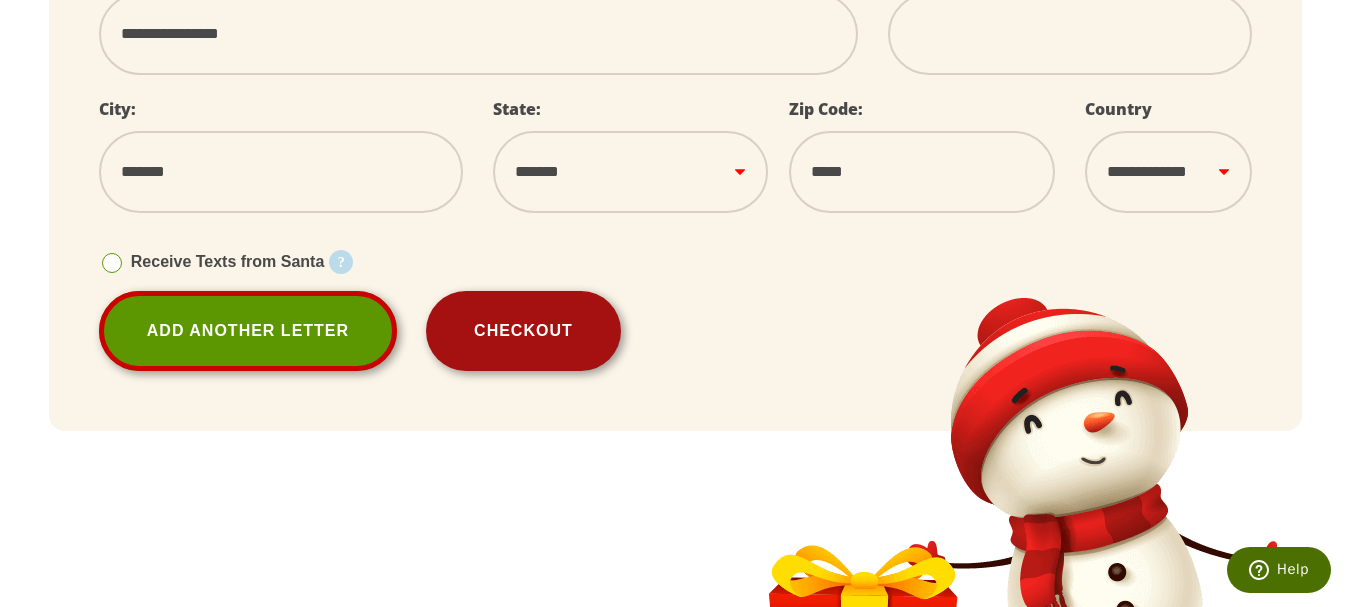 click on "Checkout" at bounding box center (523, 331) 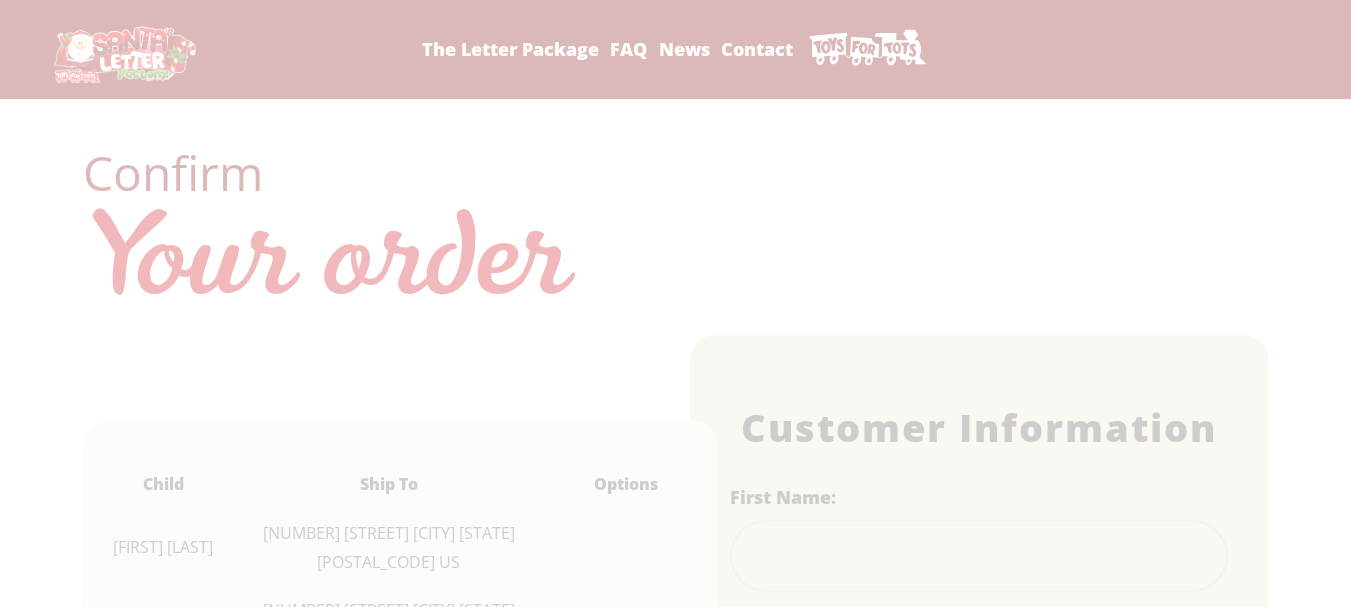 scroll, scrollTop: 0, scrollLeft: 0, axis: both 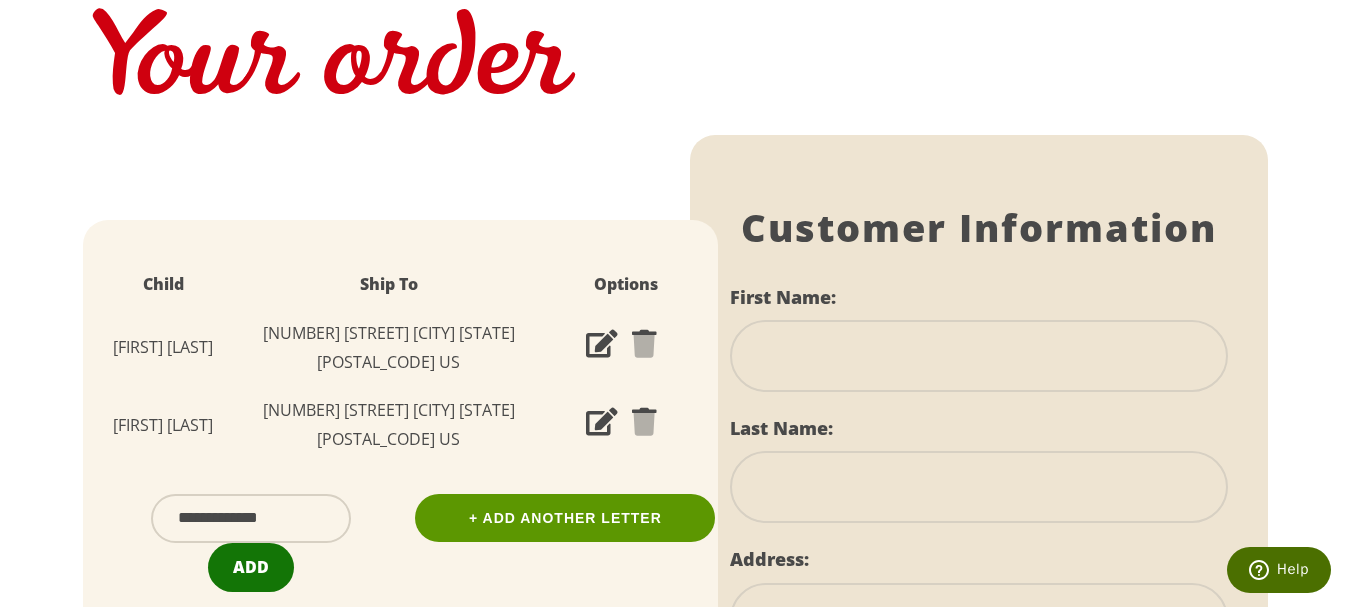 click on "Add" at bounding box center (251, 567) 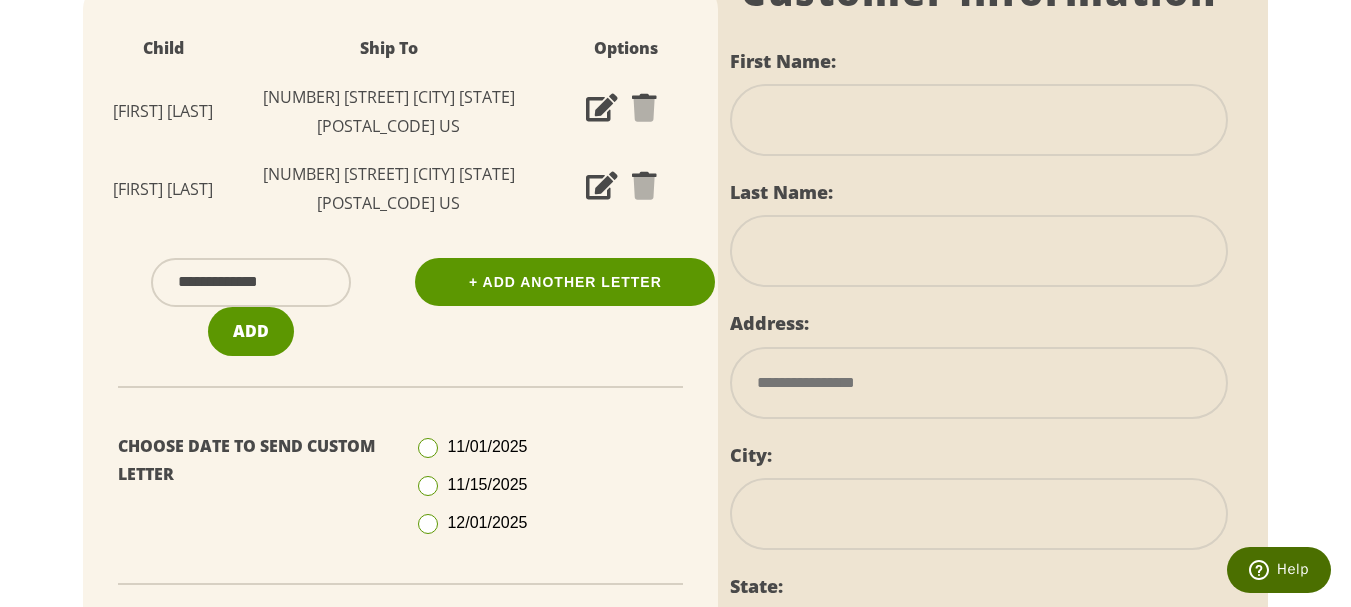 scroll, scrollTop: 500, scrollLeft: 0, axis: vertical 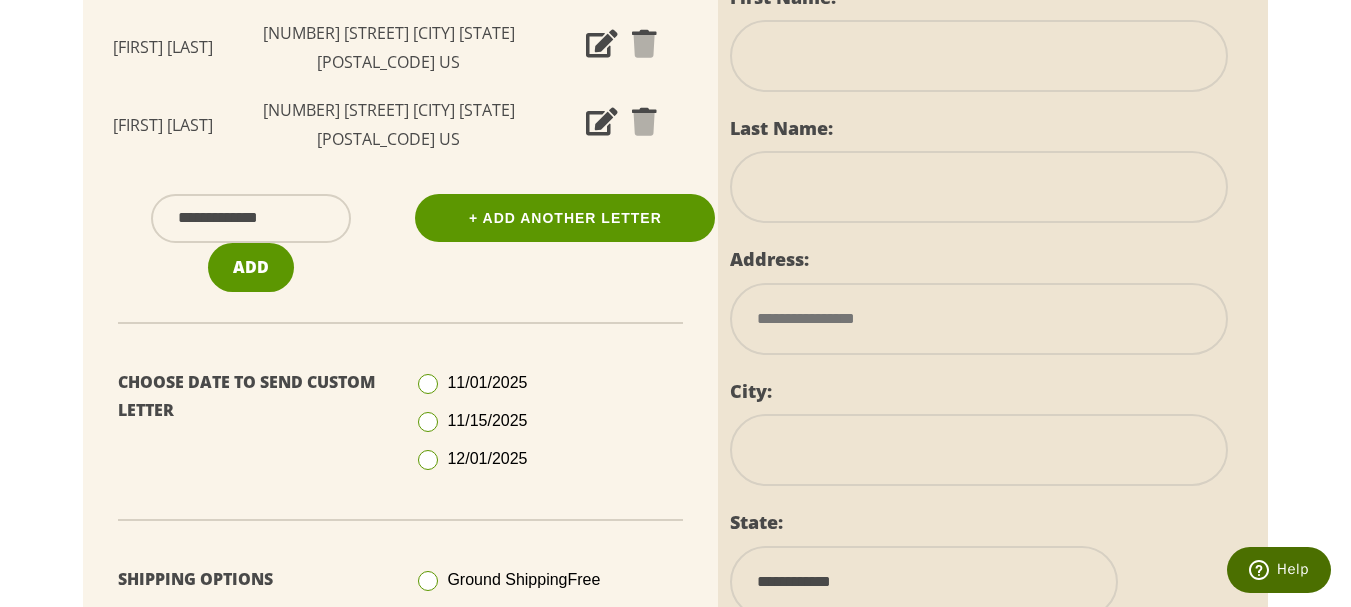 click at bounding box center (428, 460) 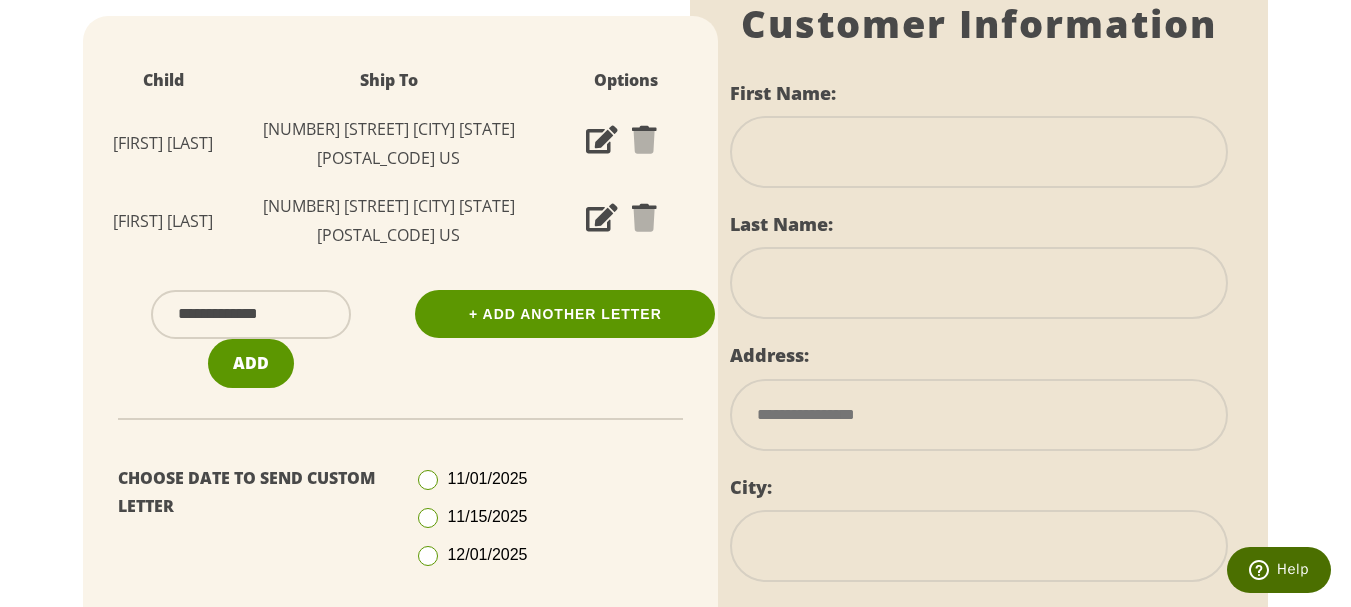 scroll, scrollTop: 400, scrollLeft: 0, axis: vertical 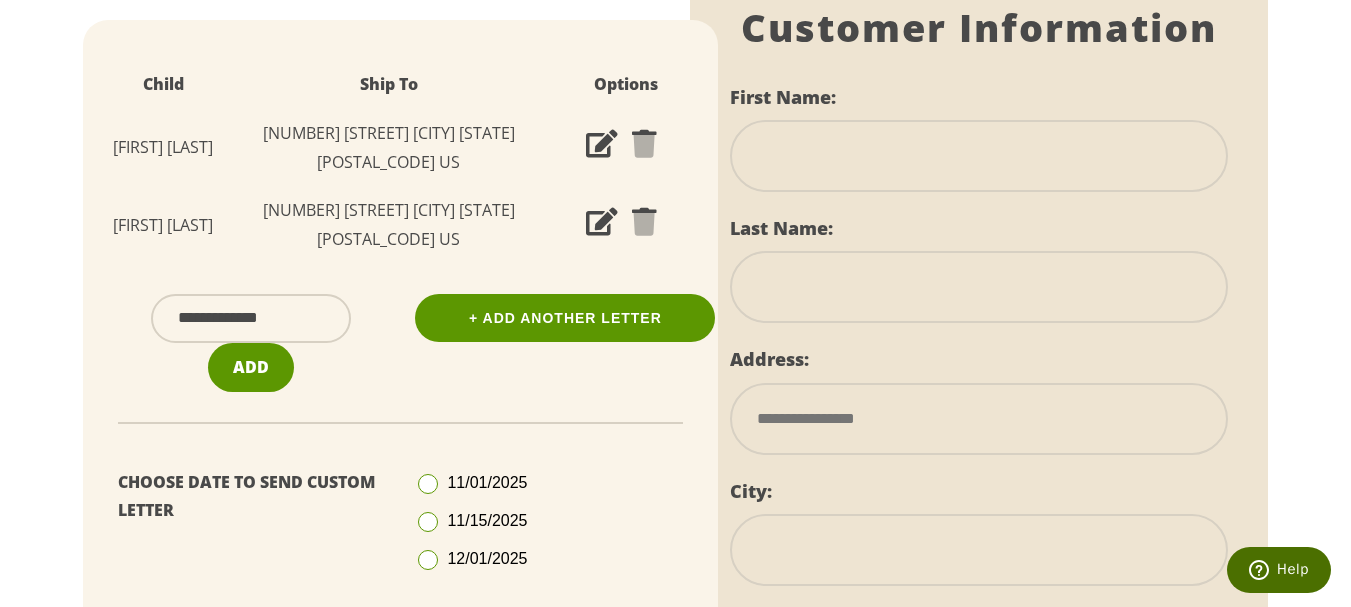 click at bounding box center (979, 156) 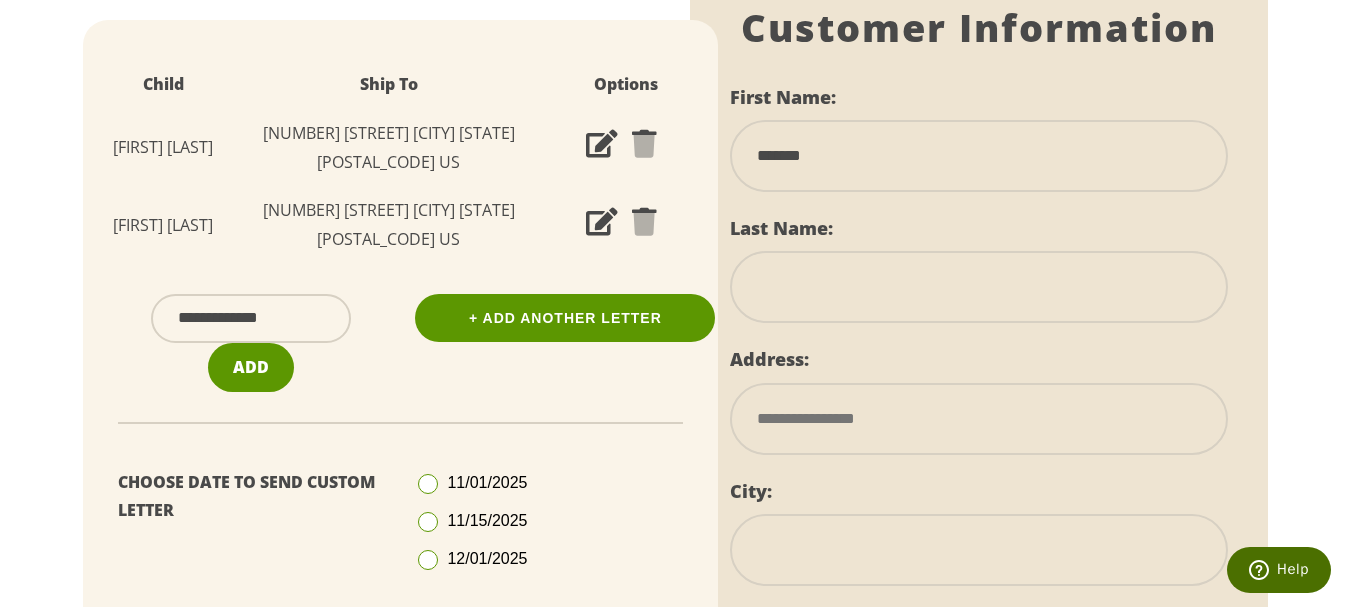 type on "*****" 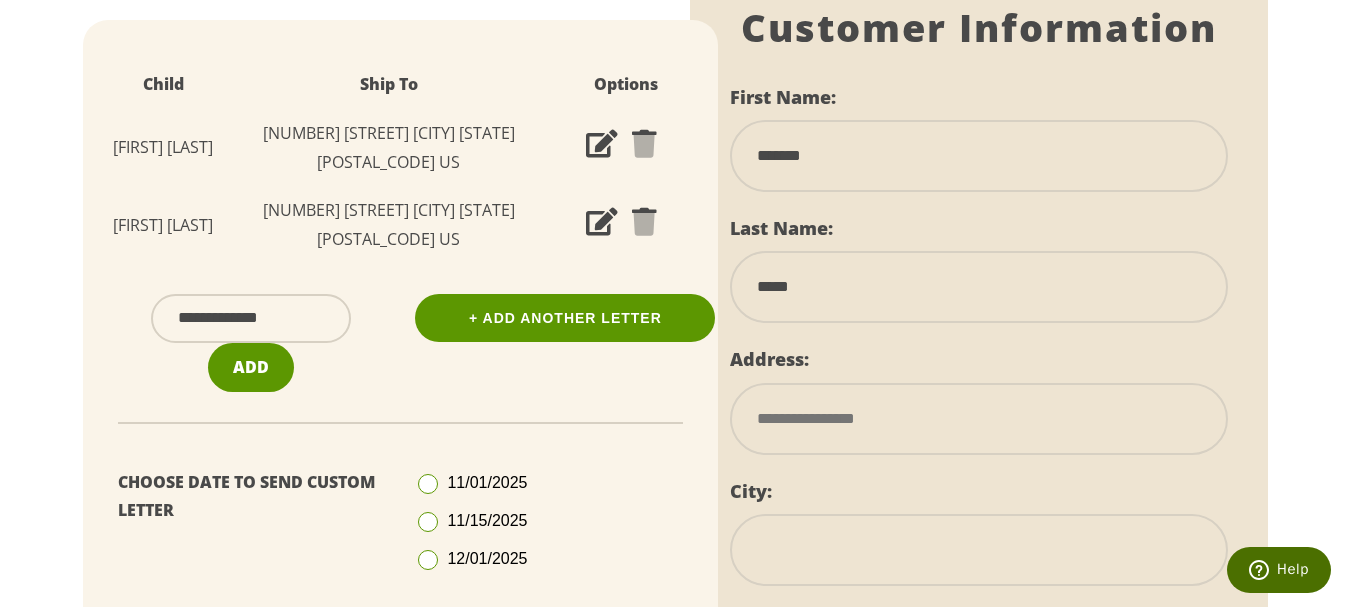 type on "**********" 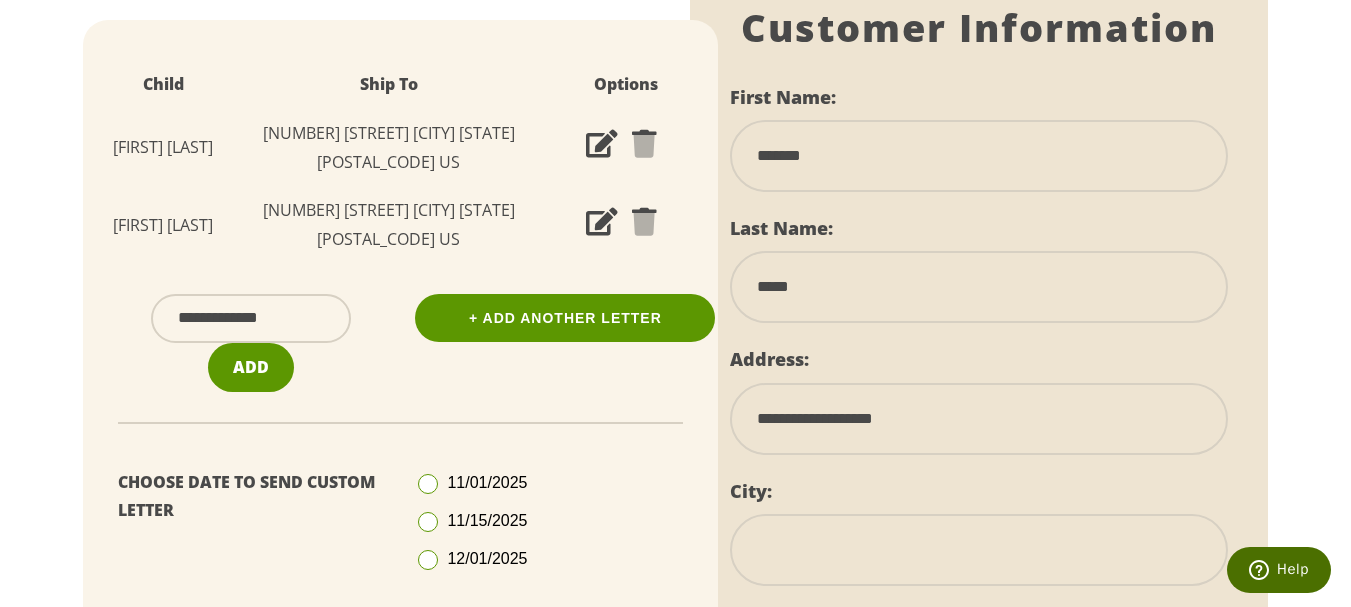 type on "**********" 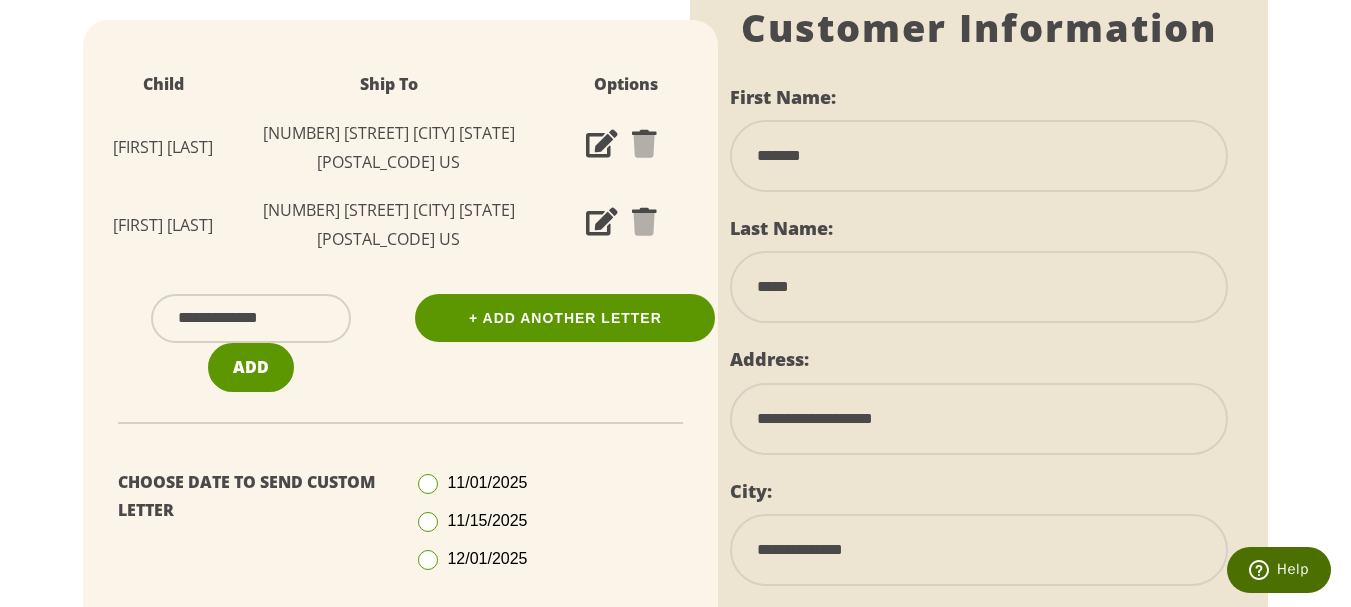 select on "**" 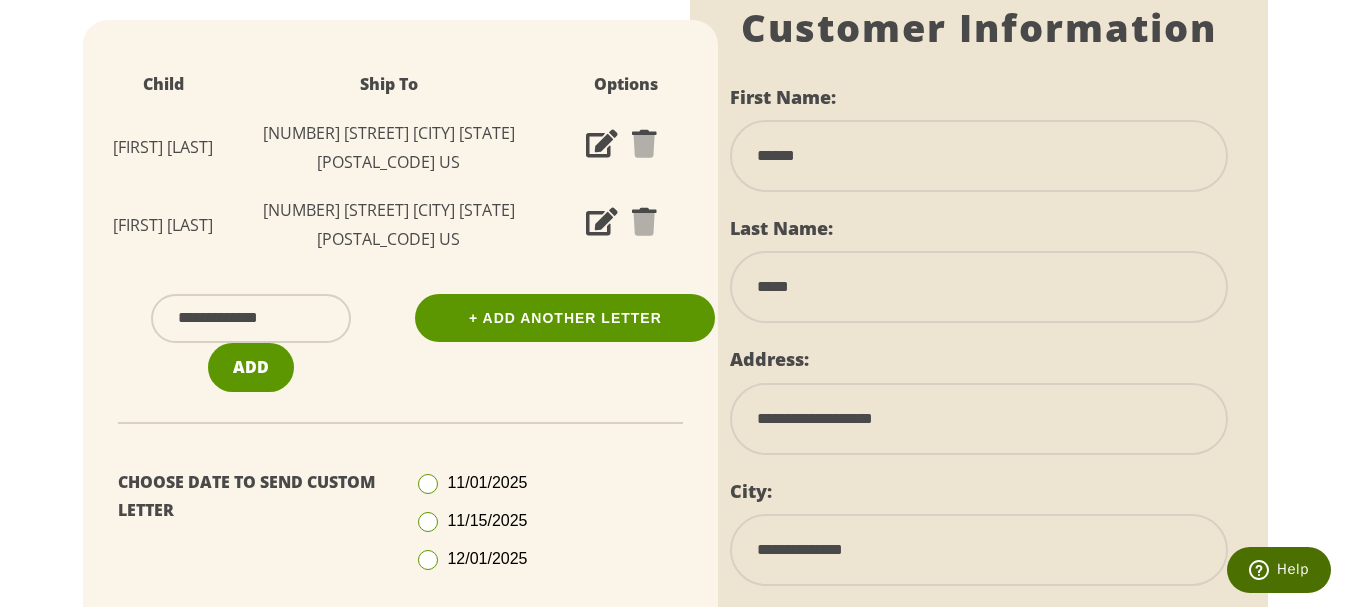 click on "*****" at bounding box center [979, 287] 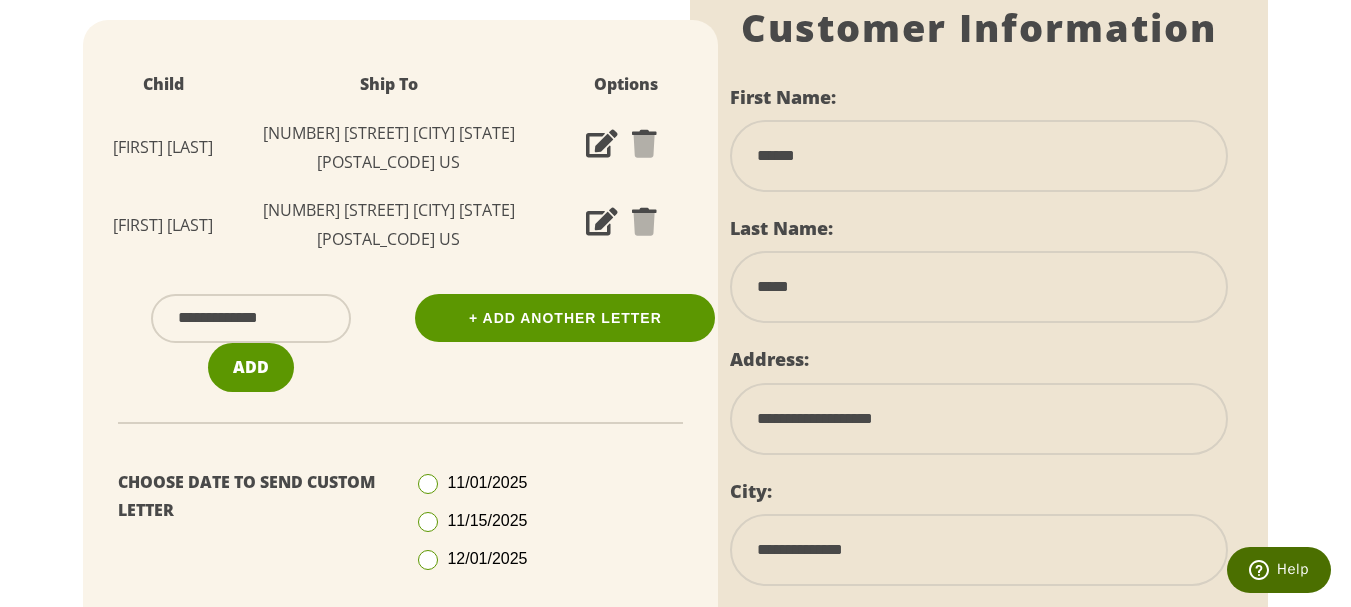 type on "*****" 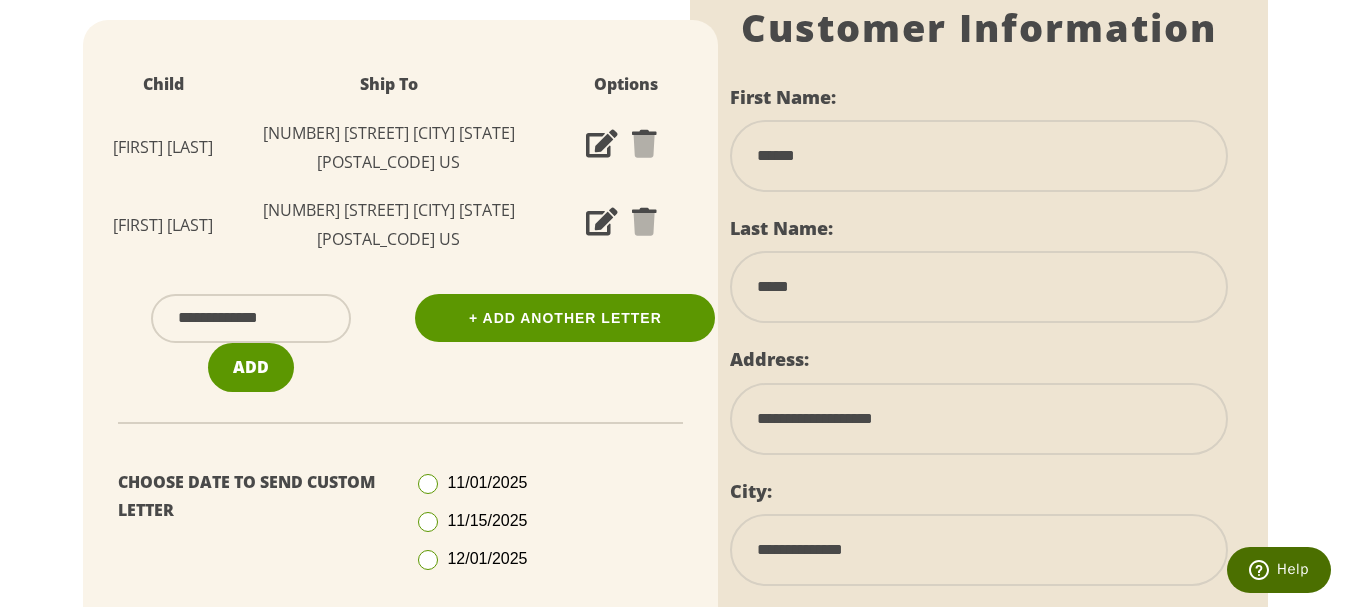 click on "**********" at bounding box center [979, 419] 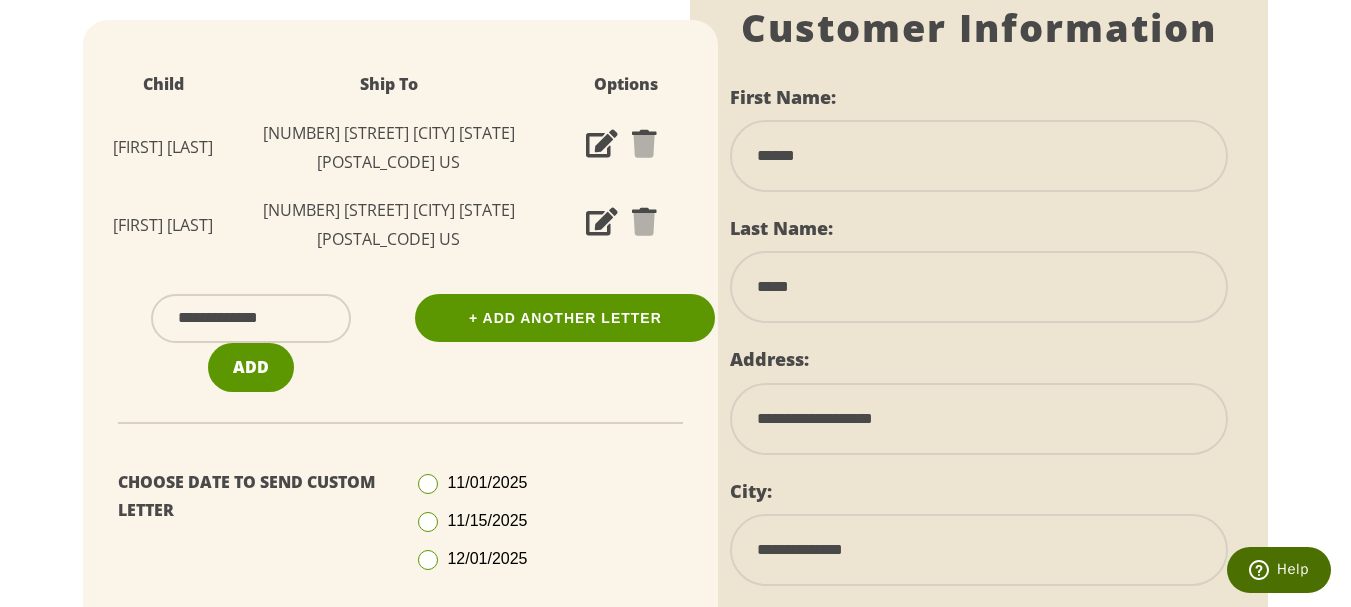 type on "**********" 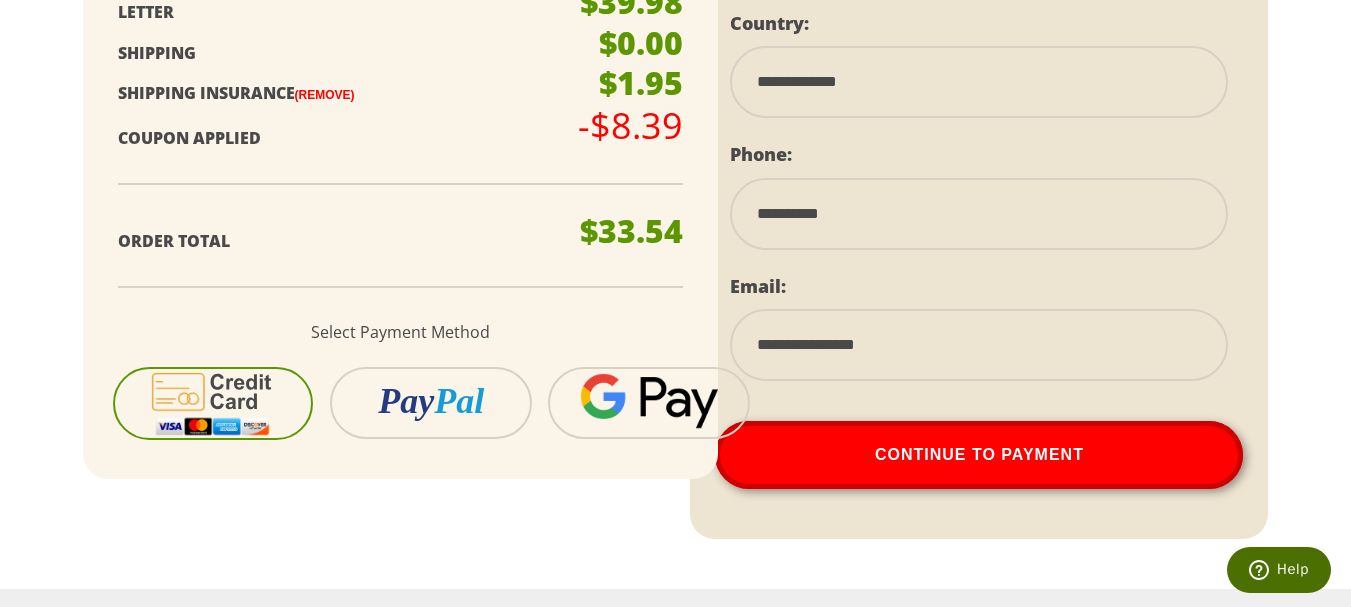 scroll, scrollTop: 1300, scrollLeft: 0, axis: vertical 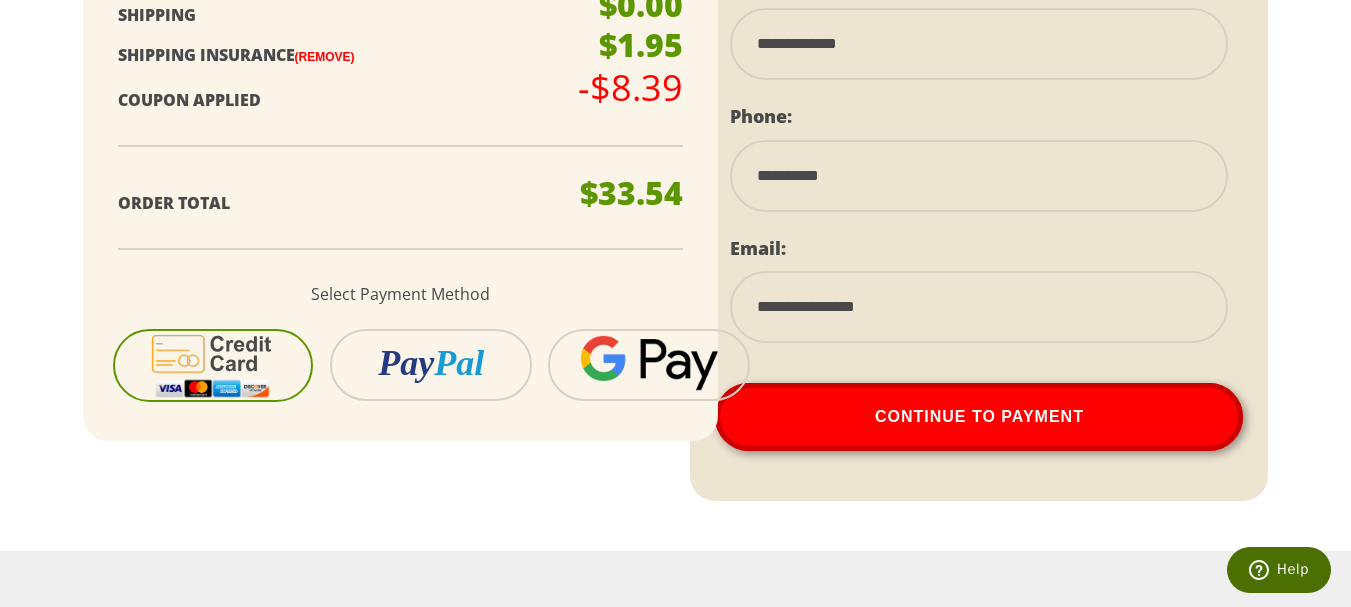 click at bounding box center (212, 365) 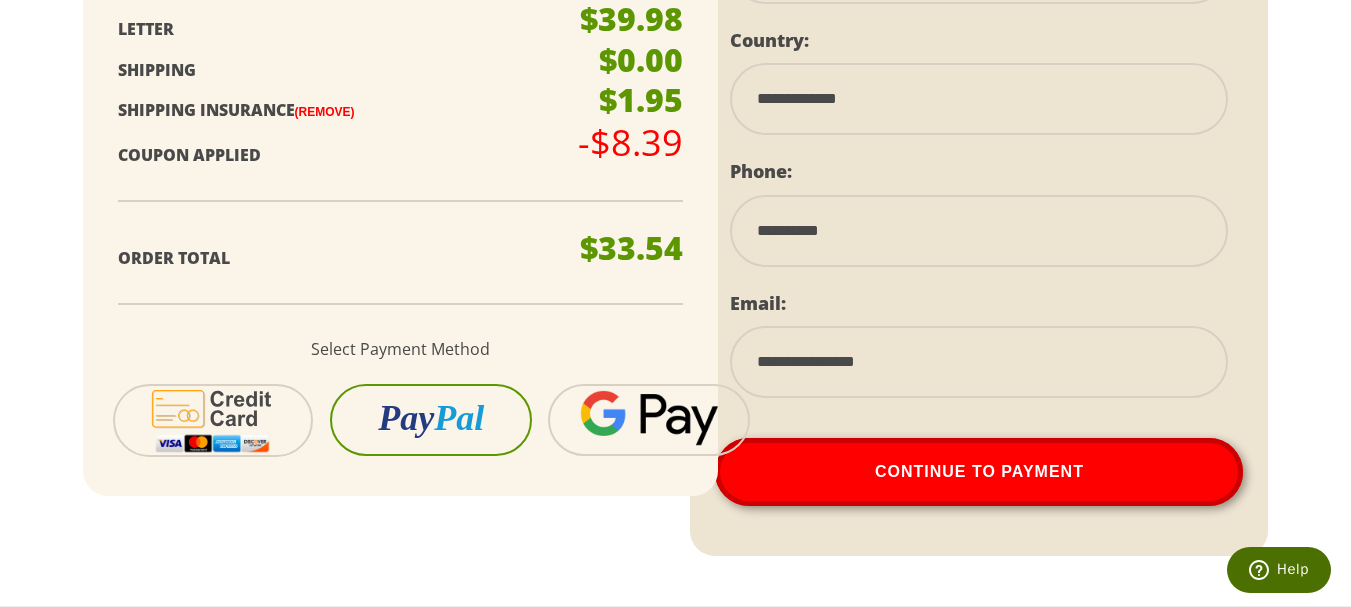 scroll, scrollTop: 1254, scrollLeft: 0, axis: vertical 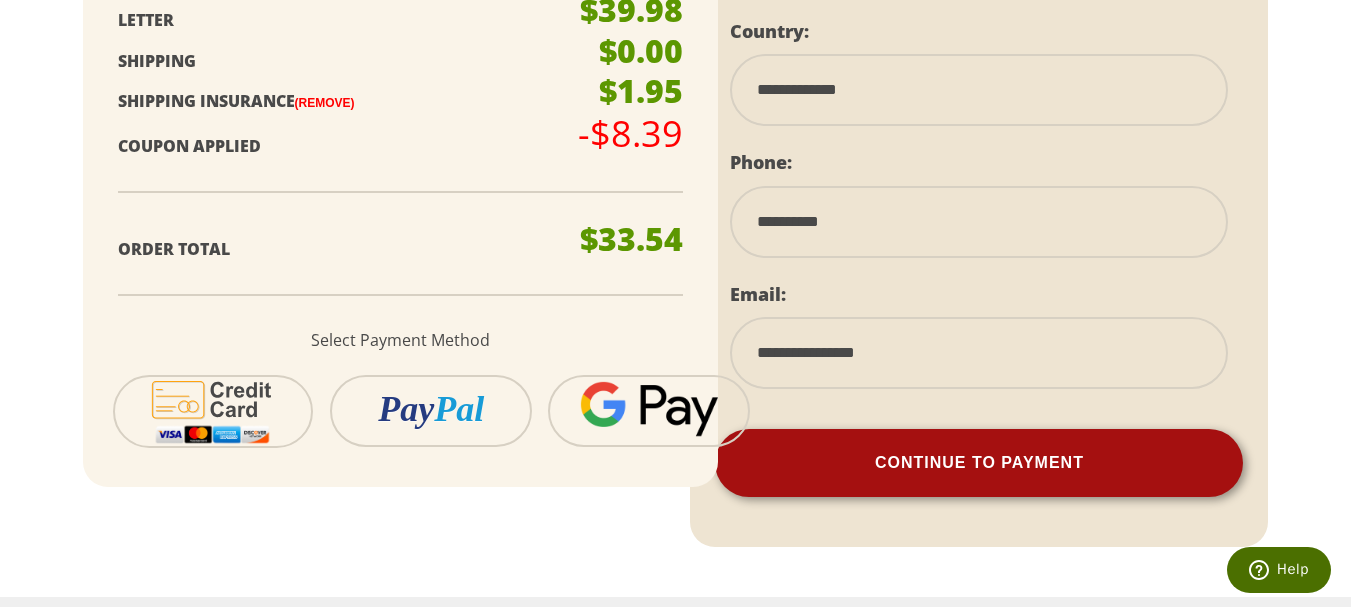 click on "Continue To Payment" at bounding box center [979, 463] 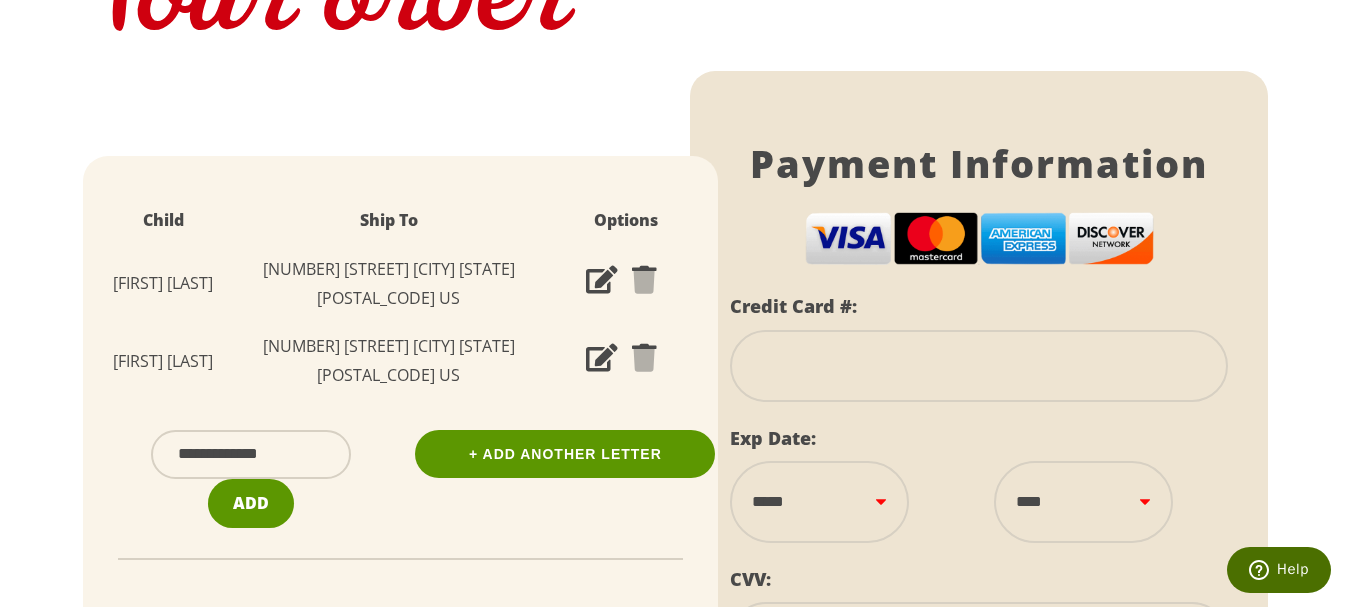 scroll, scrollTop: 345, scrollLeft: 0, axis: vertical 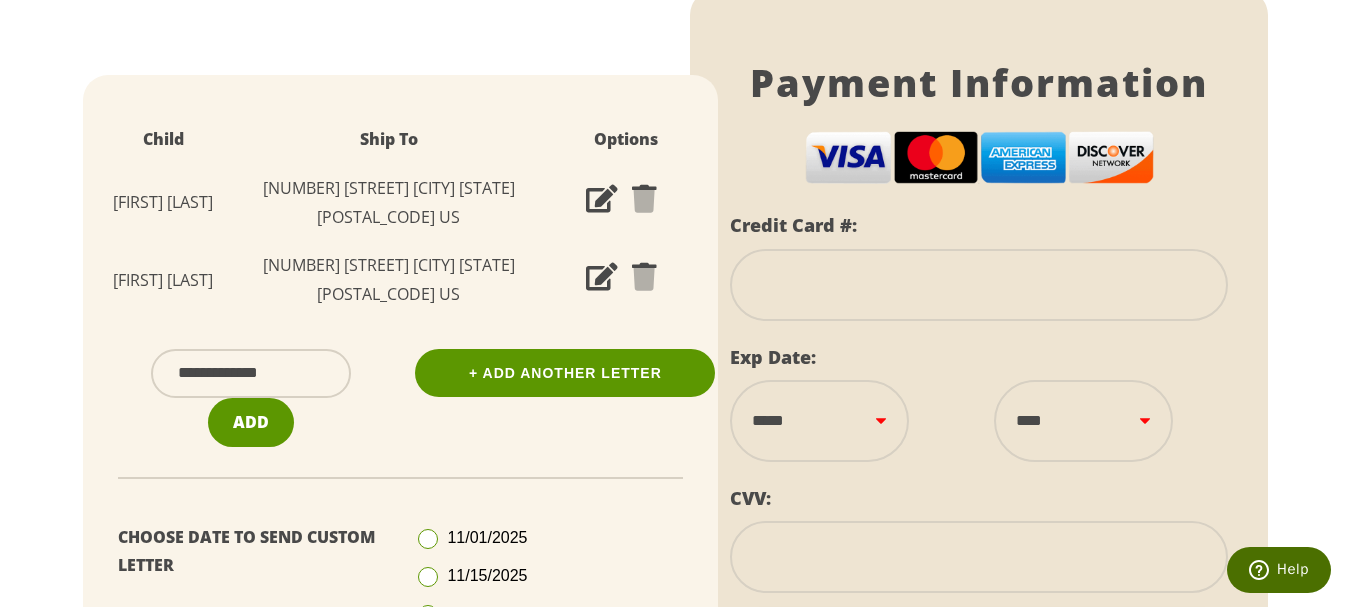 click at bounding box center (979, 285) 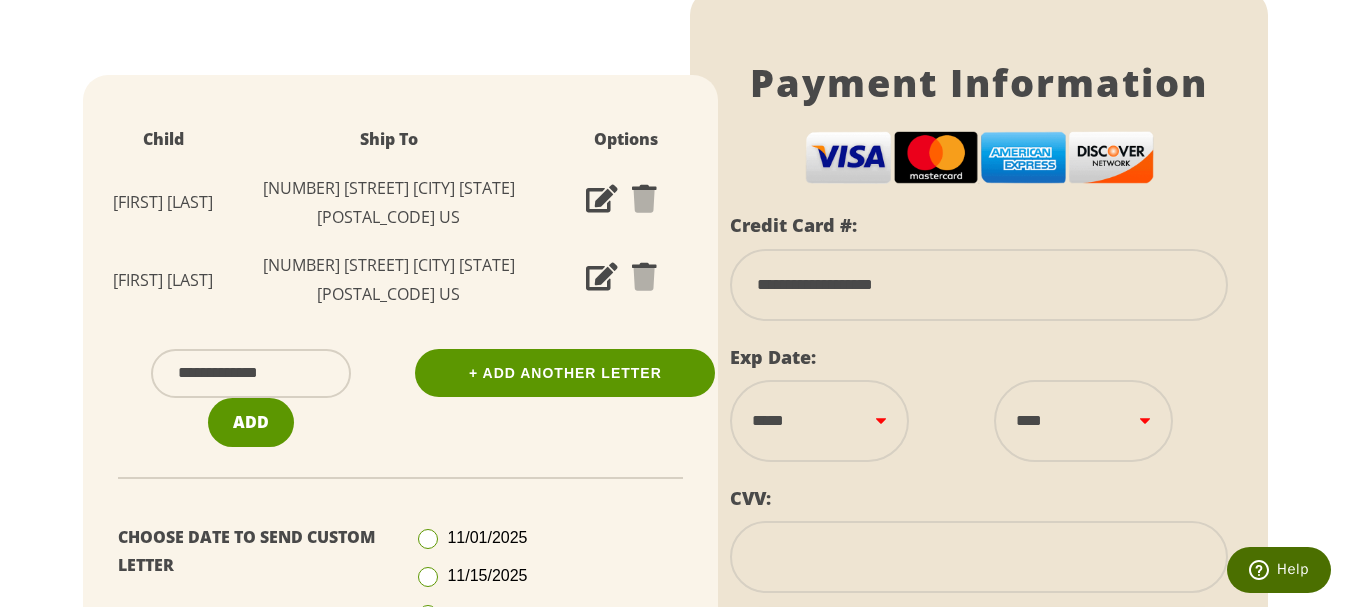 type on "**********" 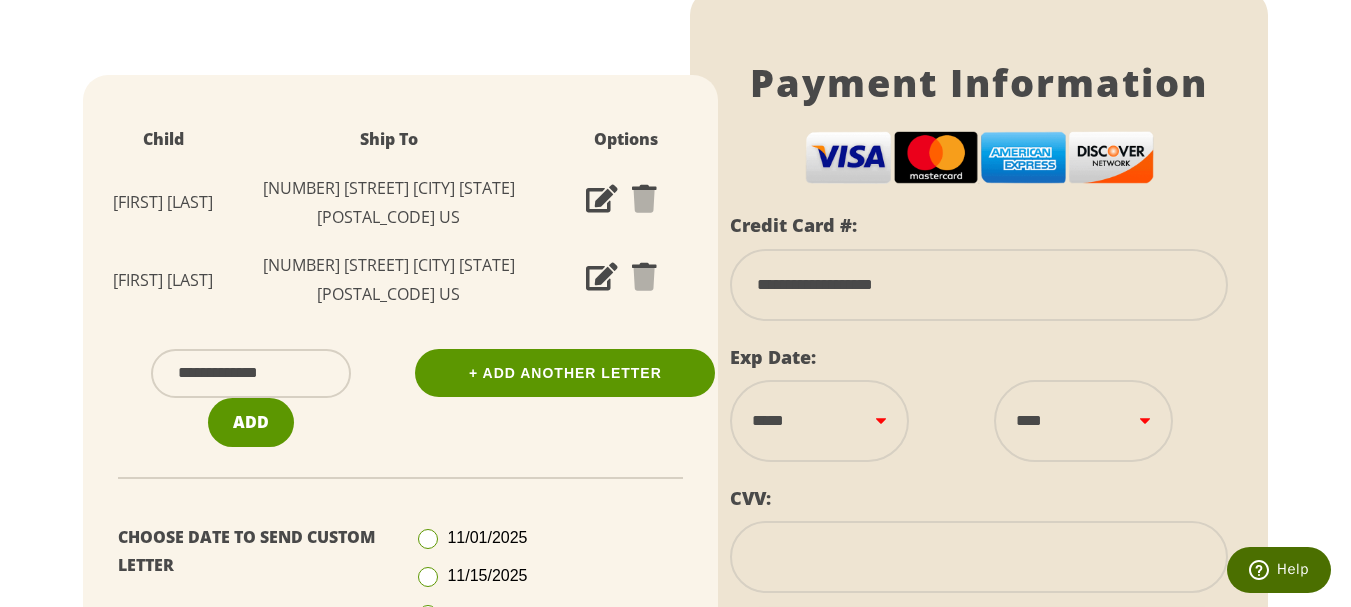 click on "**********" at bounding box center [819, 421] 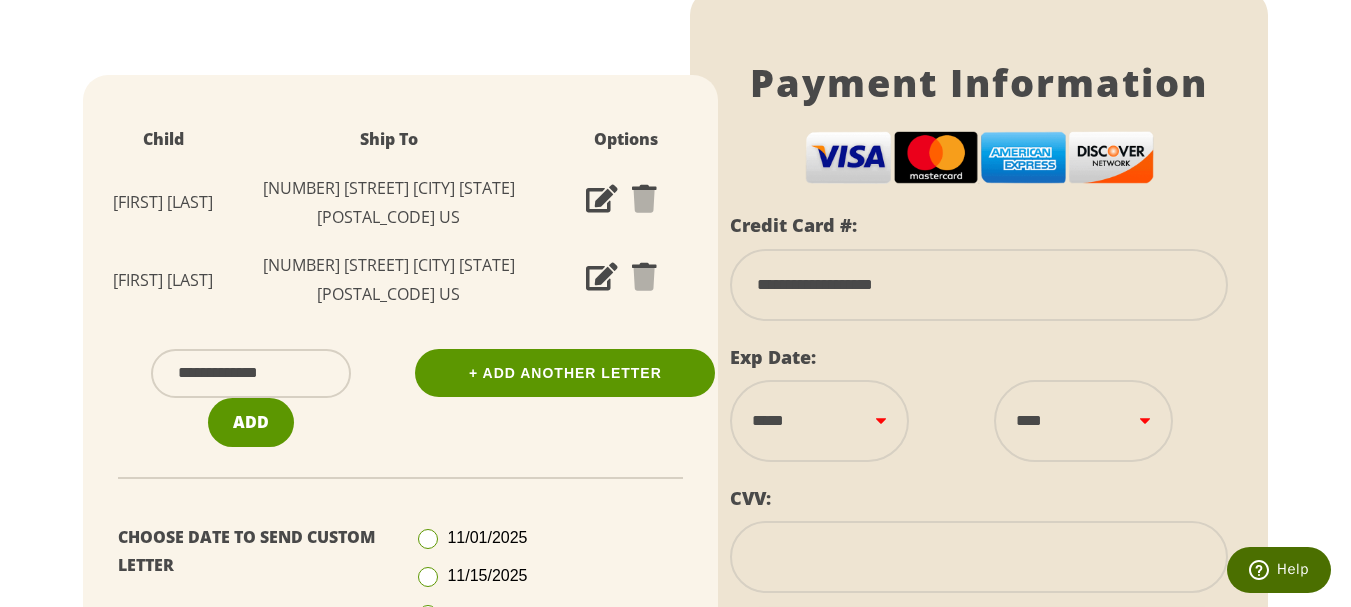 select on "**" 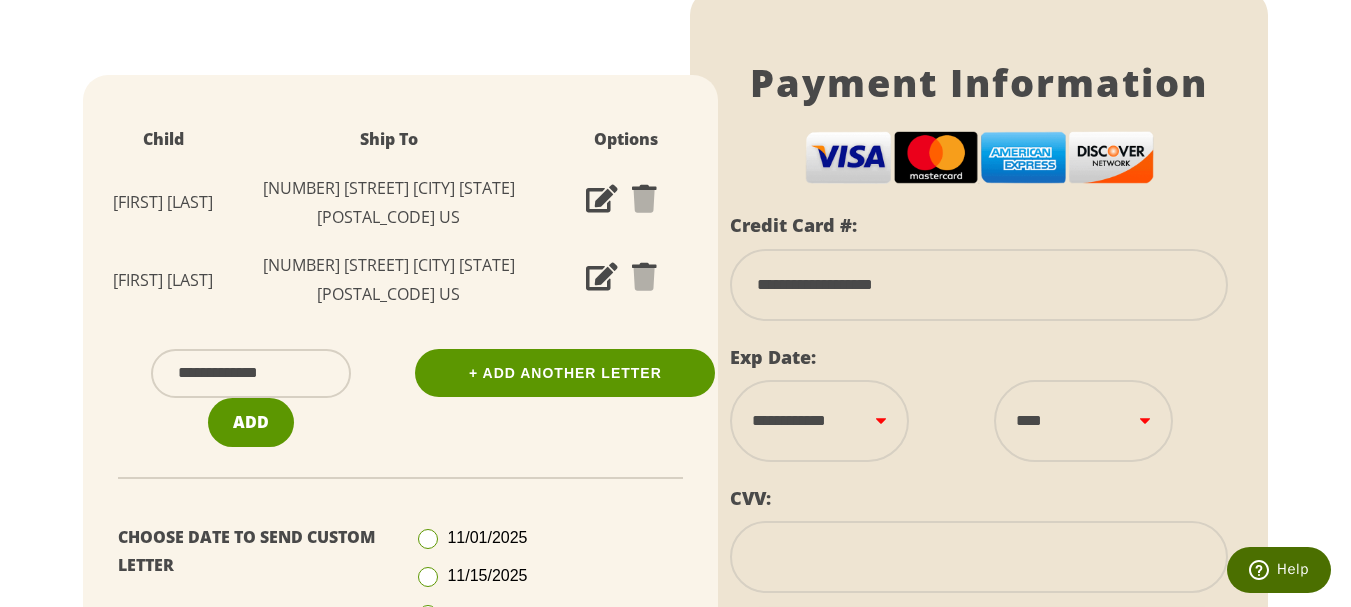 click on "**********" at bounding box center [819, 421] 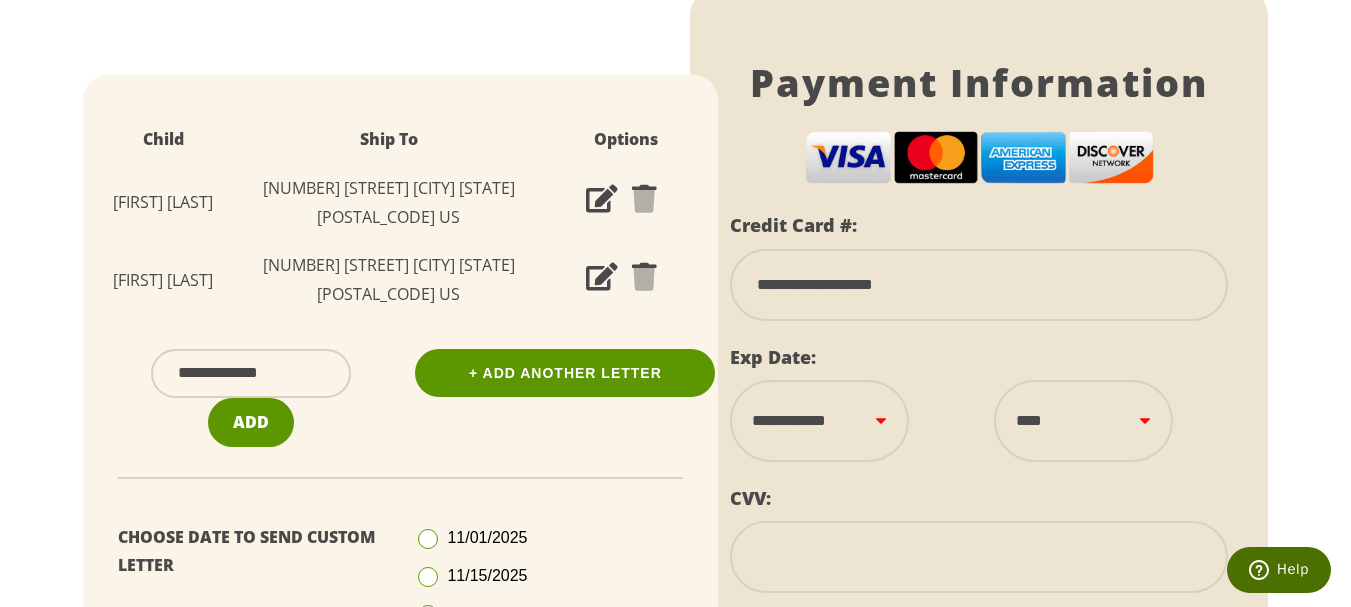 select on "****" 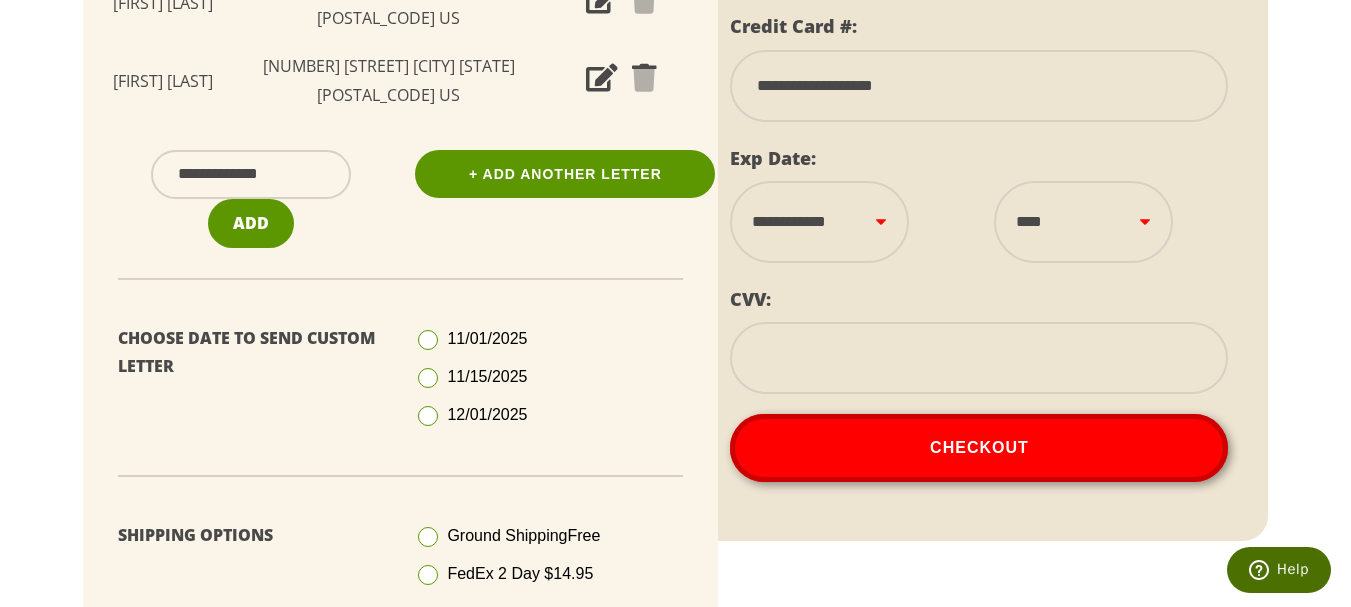 scroll, scrollTop: 545, scrollLeft: 0, axis: vertical 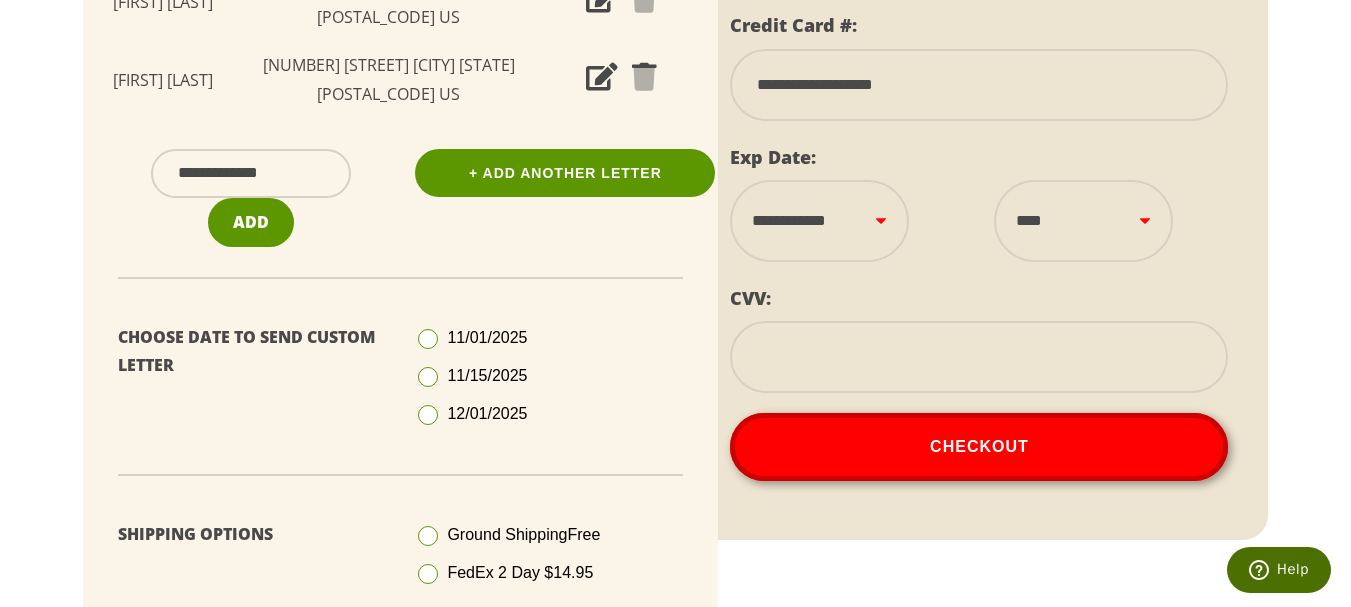 click on "**********" at bounding box center (847, 227) 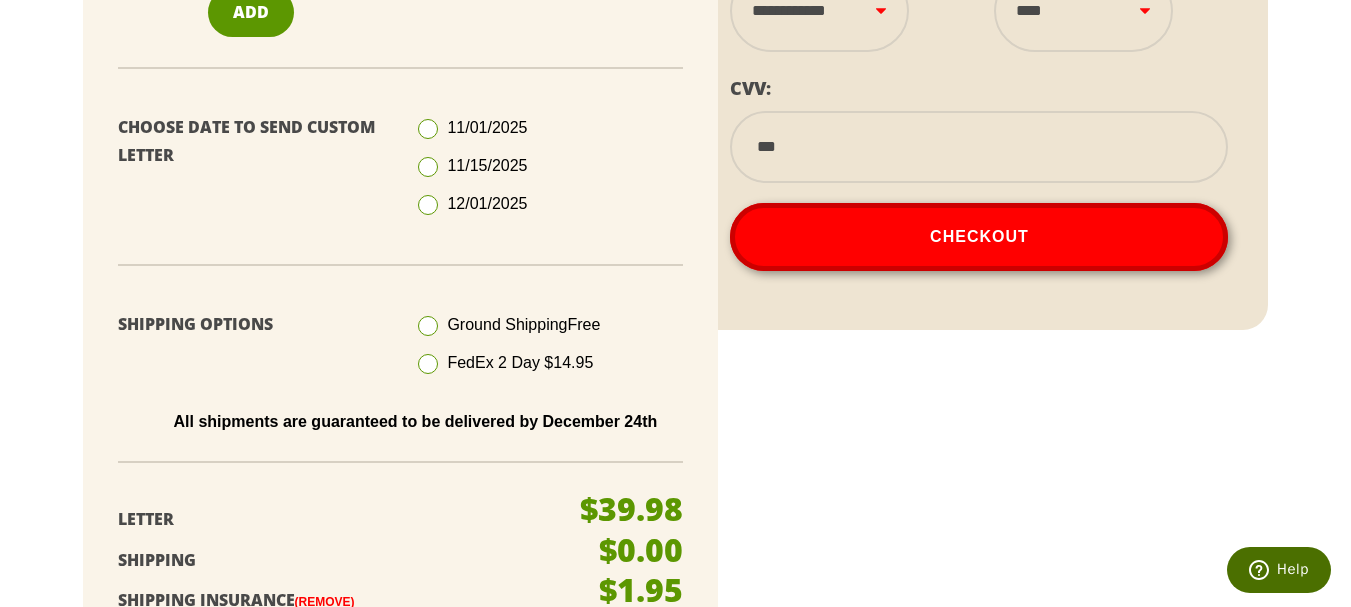 scroll, scrollTop: 745, scrollLeft: 0, axis: vertical 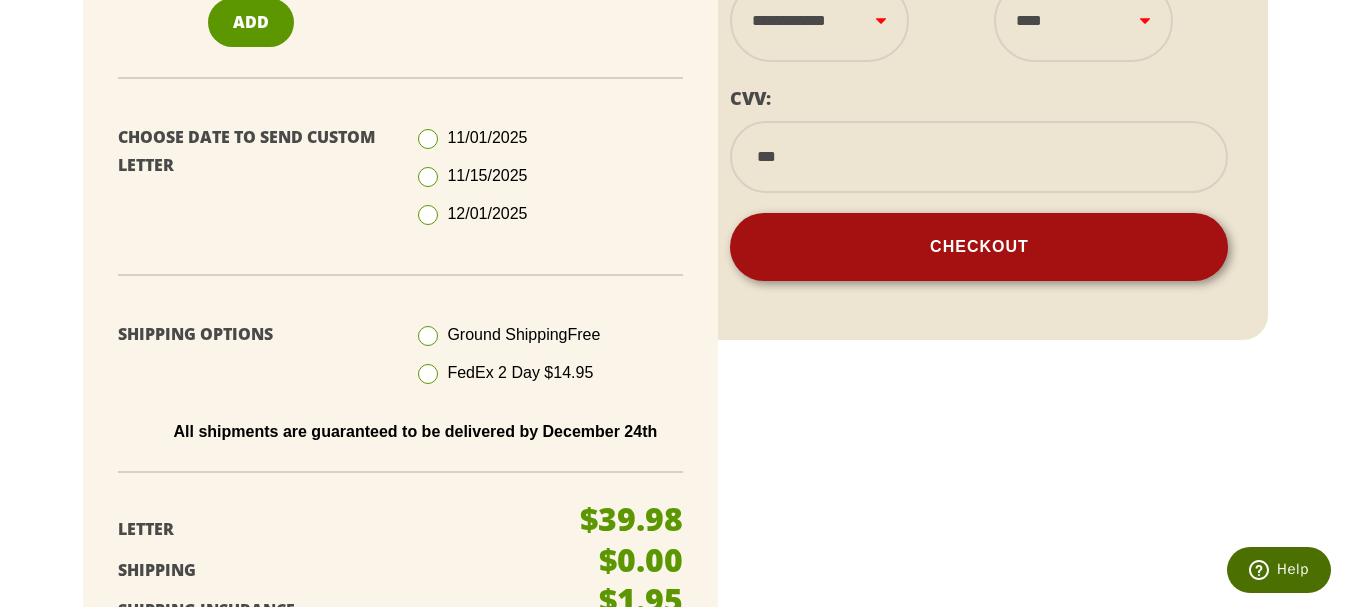 type on "***" 